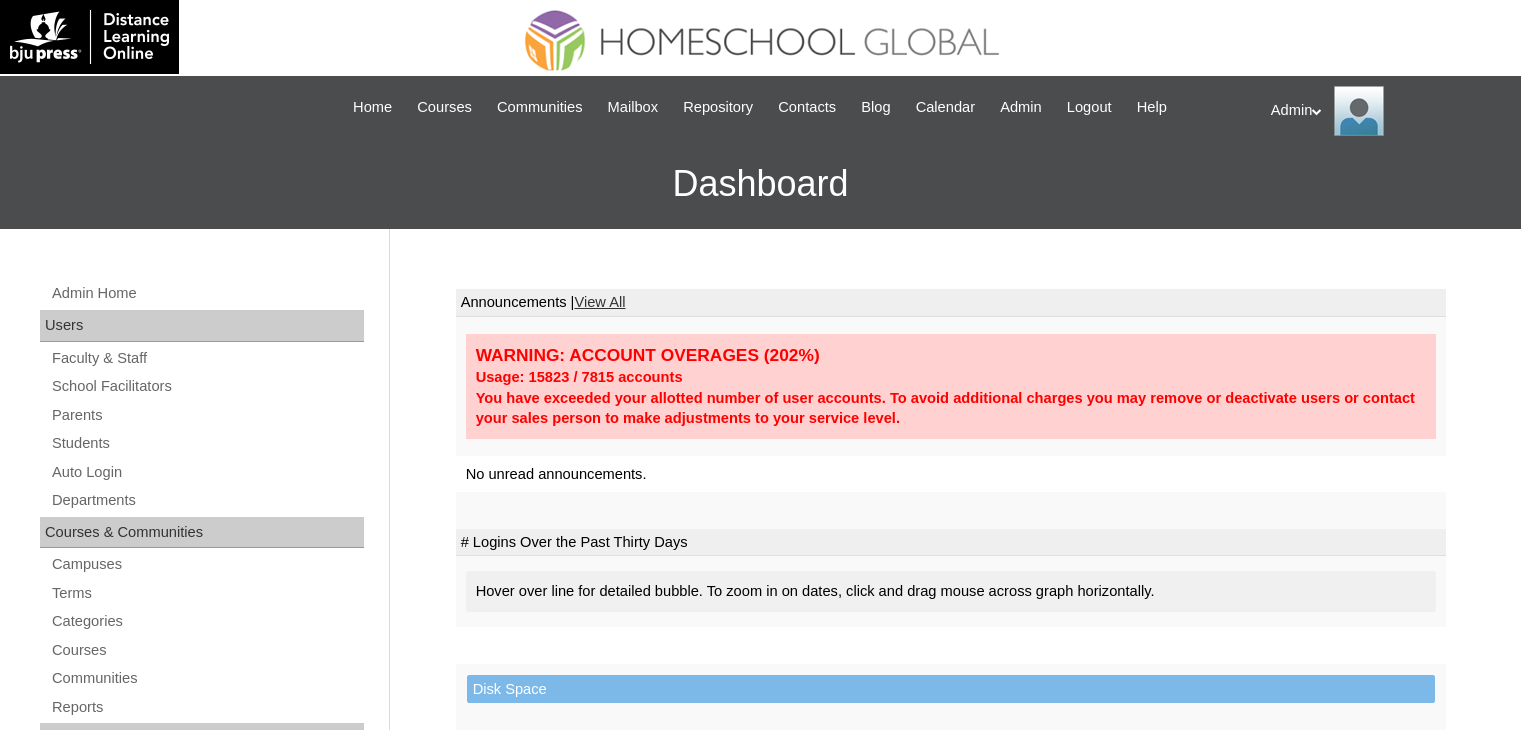 scroll, scrollTop: 0, scrollLeft: 0, axis: both 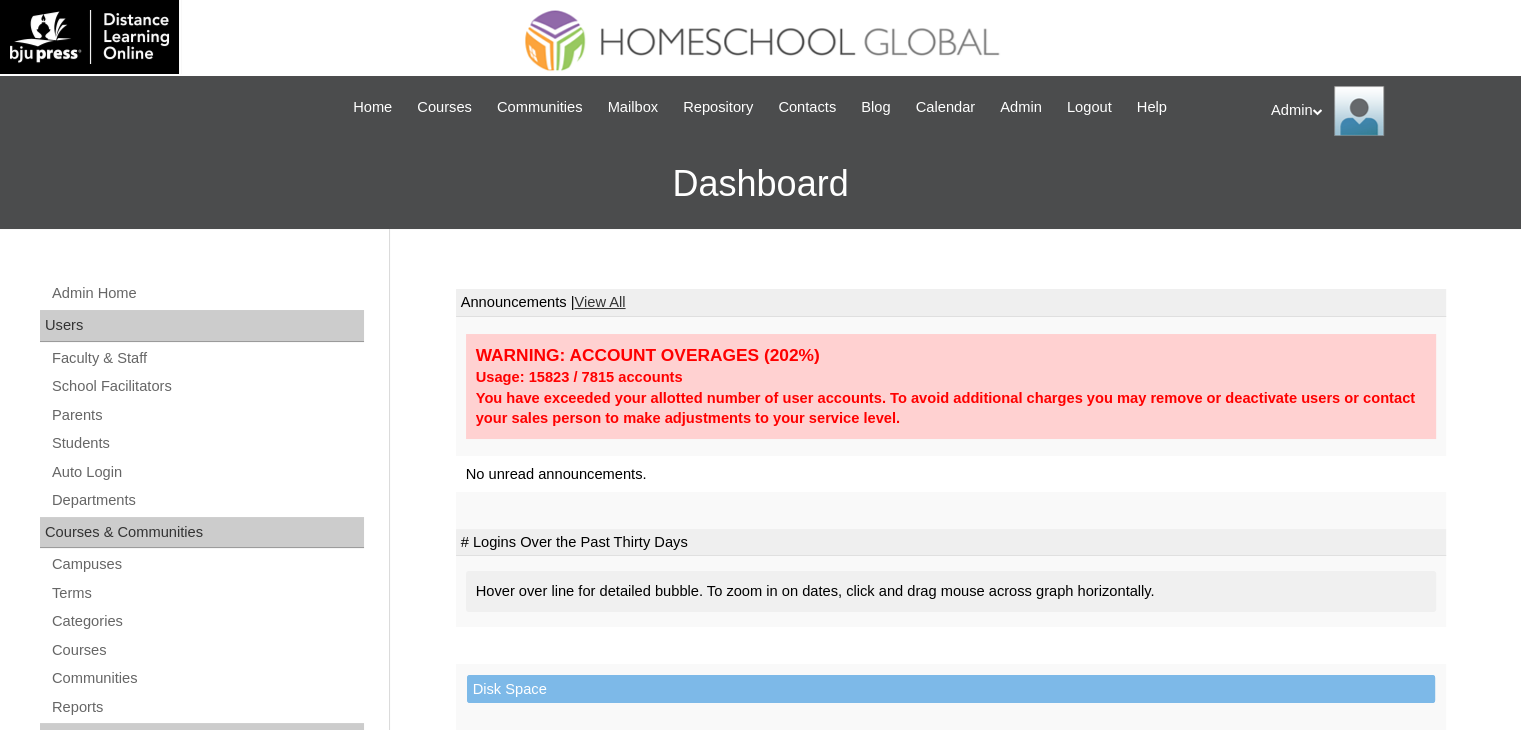 click on "Admin Home
Users
Faculty & Staff
School Facilitators
Parents
Students
Auto Login
Departments
Courses & Communities
Campuses
Terms
Categories
Courses
Communities
Reports
Tools
Alerts
Abuse Reports
Course Evaluations
Import / Export
Clone Tools
Settings
End Users Session
Language Pack Editor
Test Admins
Login Code
Design
Stylesheet
Image Uploader
Lesson Icons
Update Banner
Reports
Faculty Logins
Student Logins
Student Engagements
Expiring Enrollments
Email Logs
Autoconvert Logs
Certificates
Language Filter
Dormant Students
Query Builder
Support
Internal Help Desk" at bounding box center (204, 927) 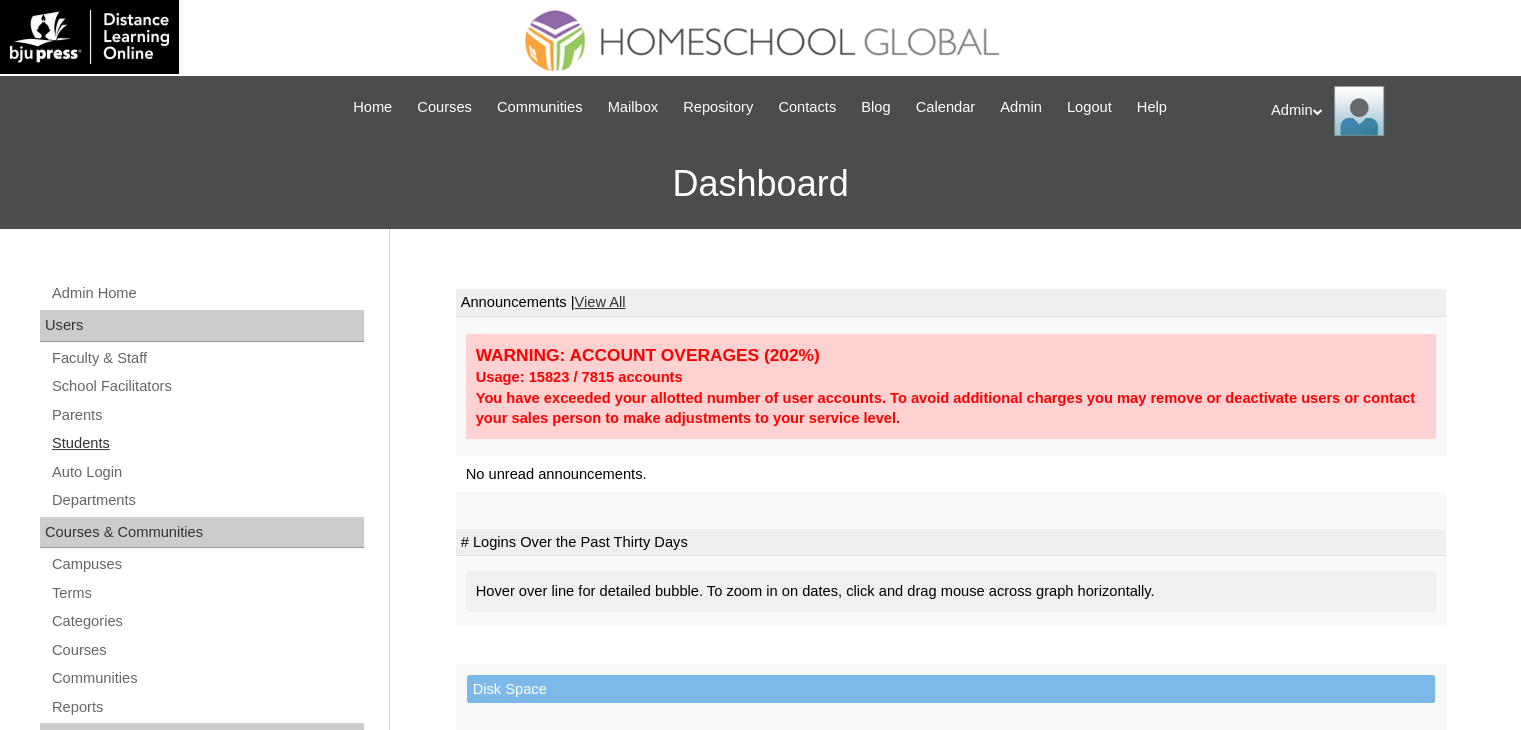 click on "Students" at bounding box center [207, 443] 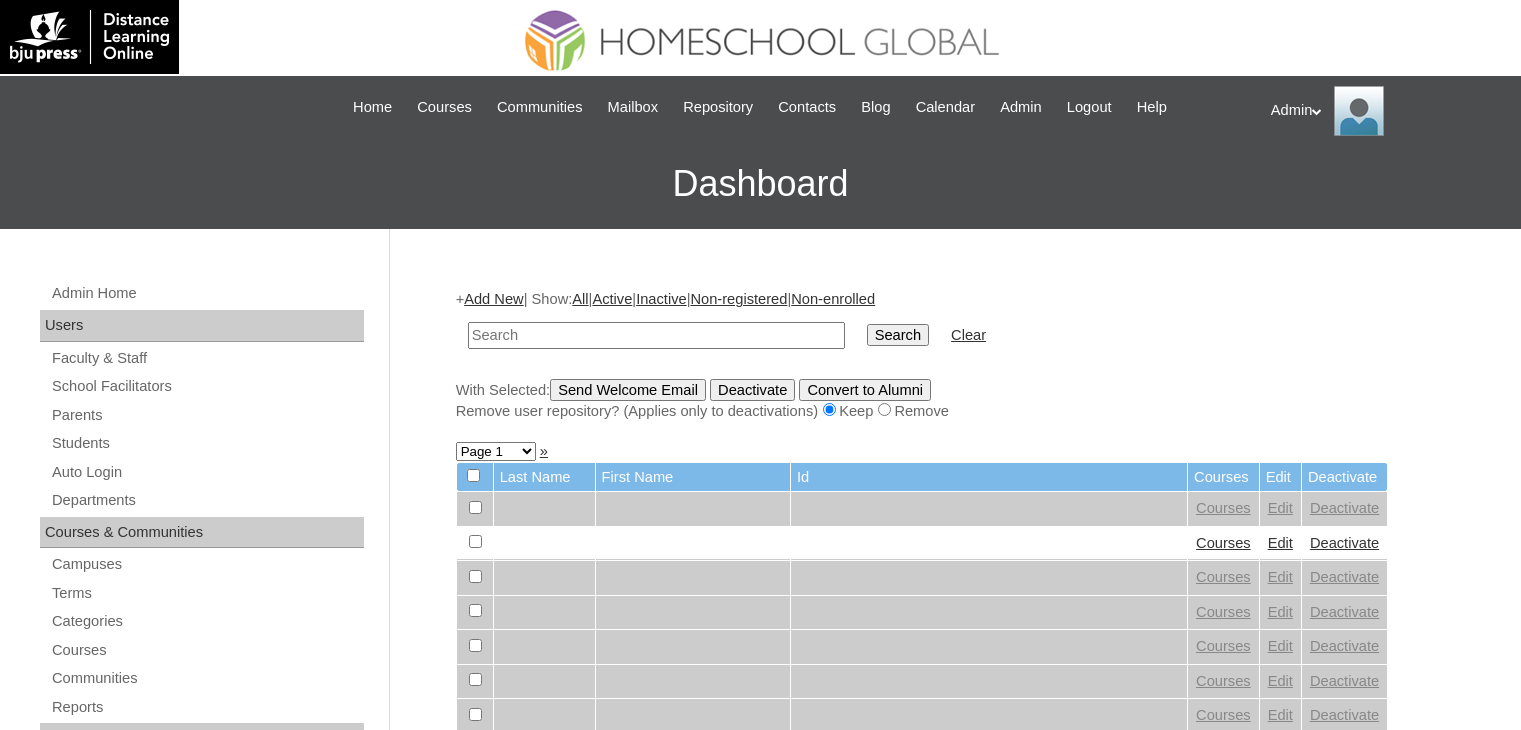 scroll, scrollTop: 0, scrollLeft: 0, axis: both 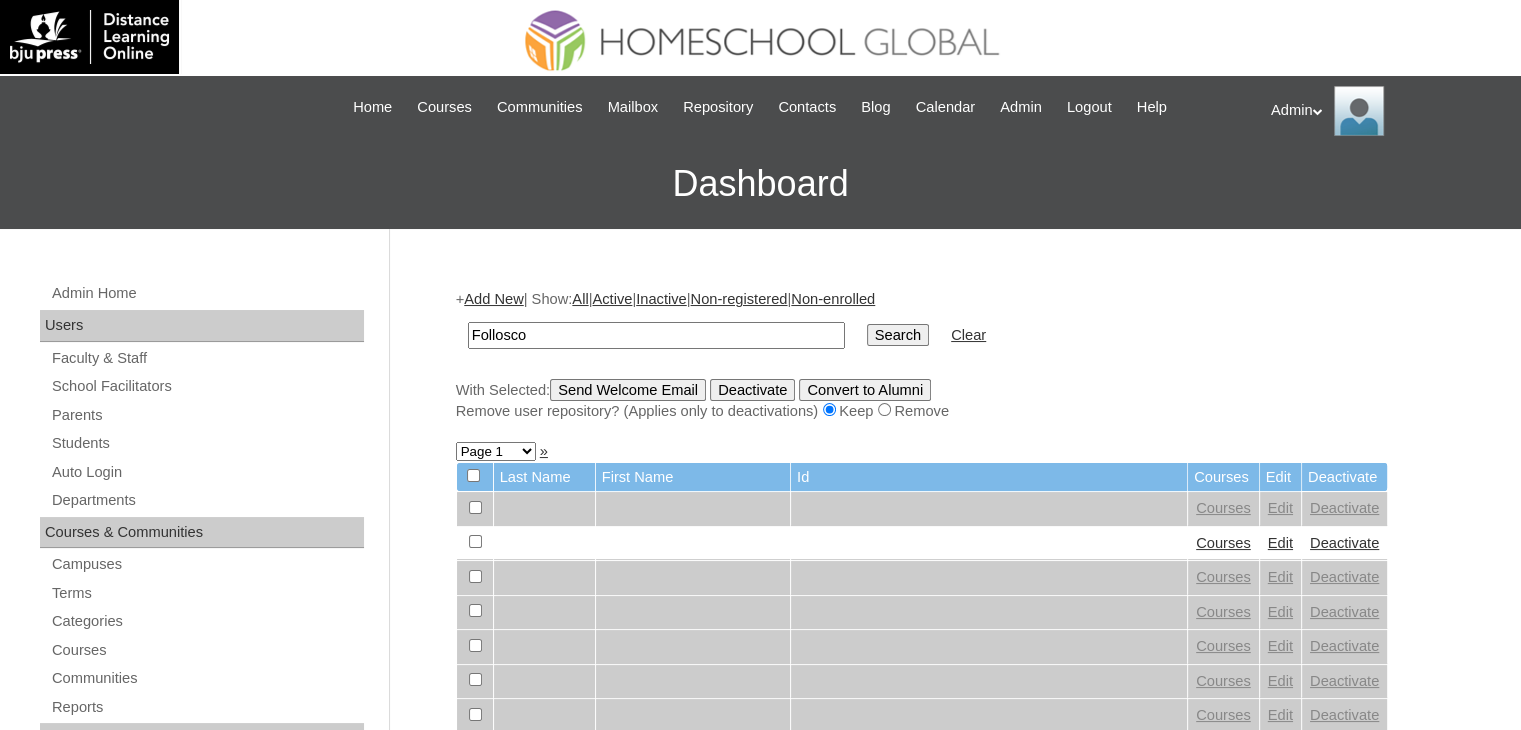 type on "follosco" 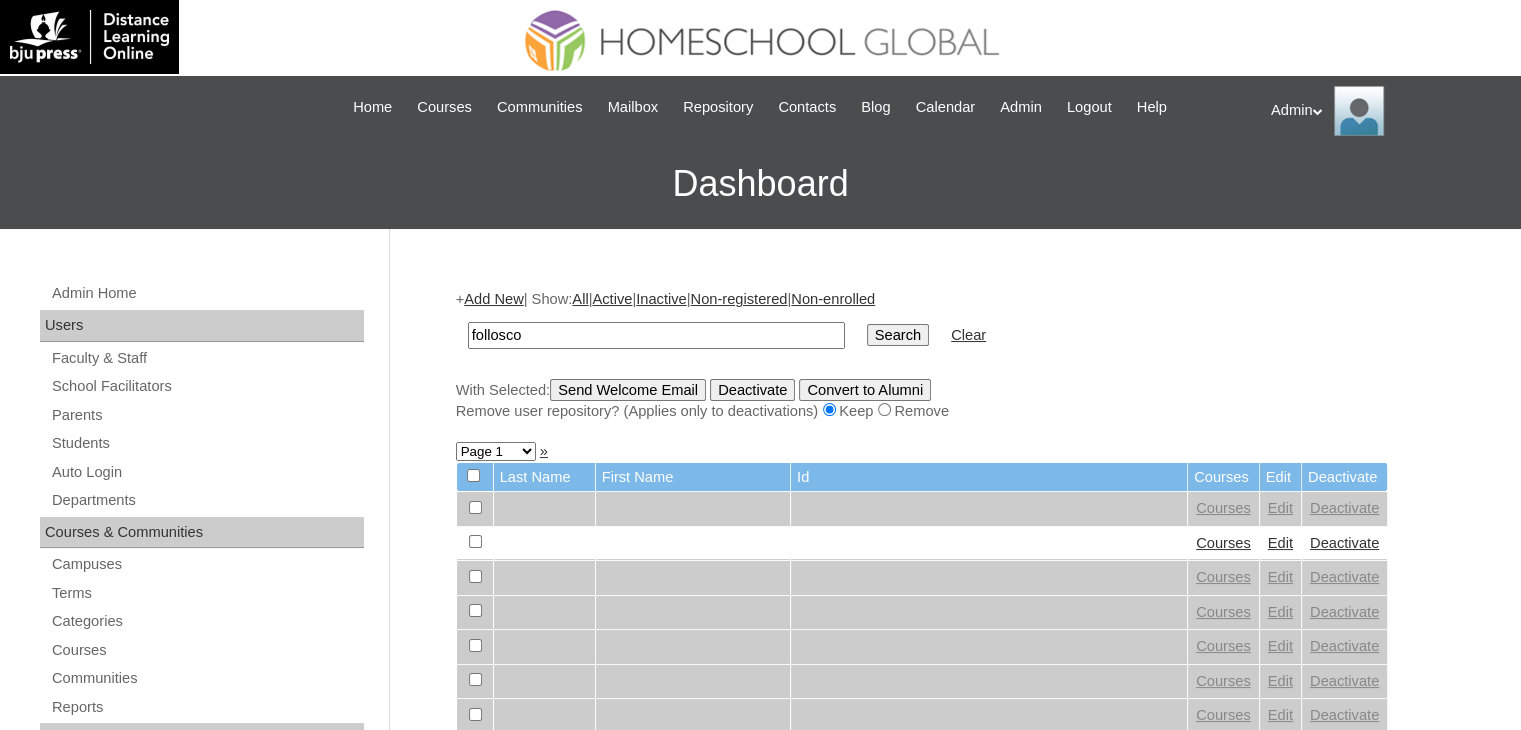 click on "Search" at bounding box center (898, 335) 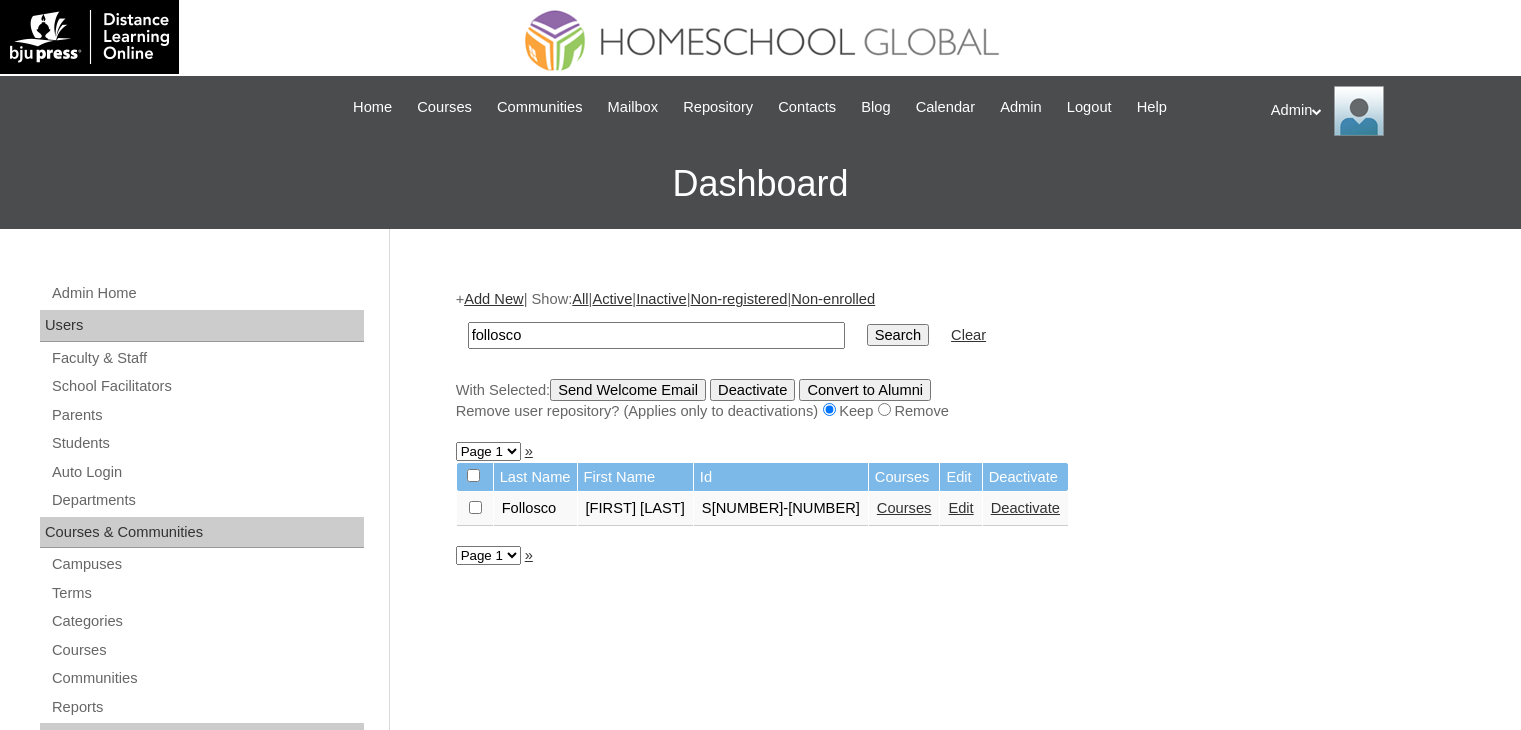scroll, scrollTop: 0, scrollLeft: 0, axis: both 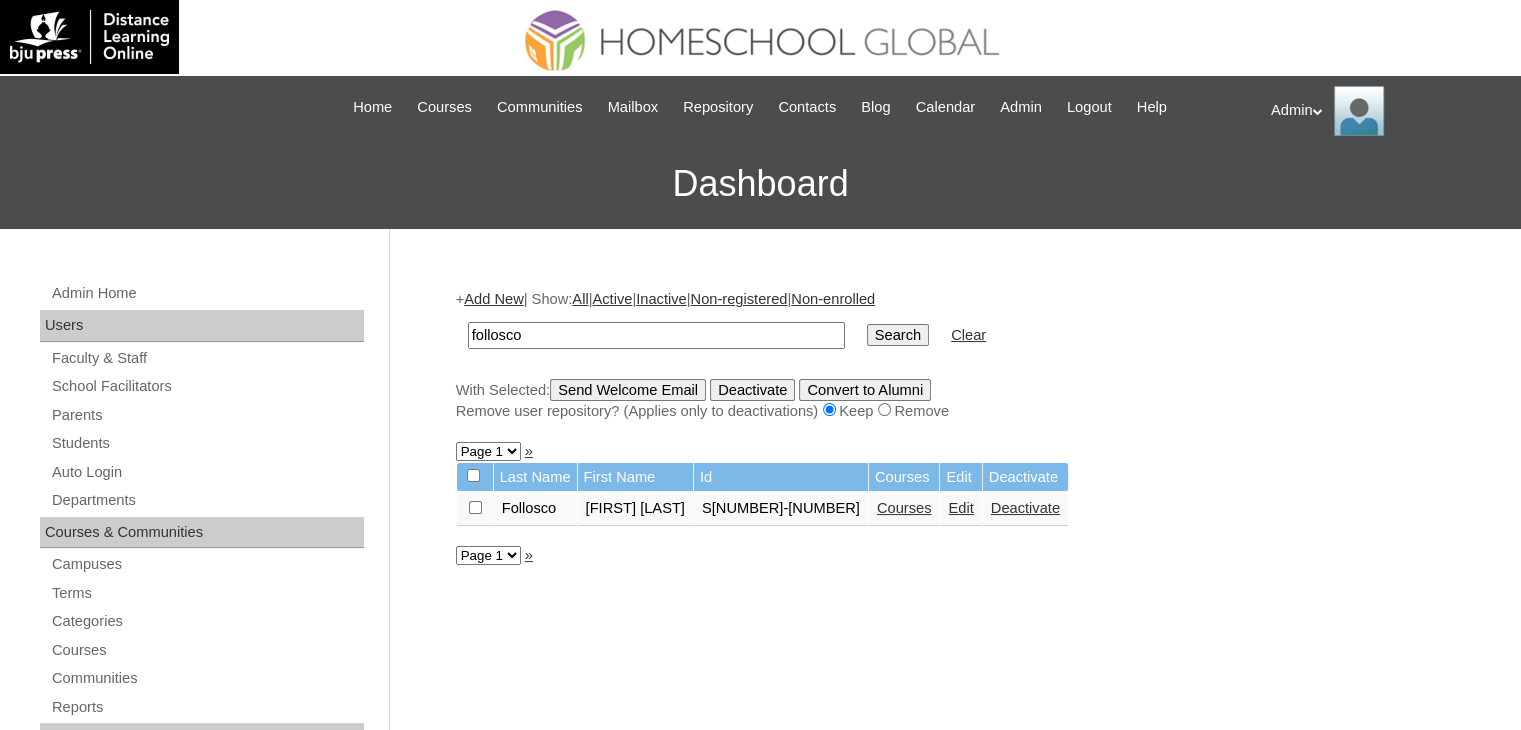 click on "Courses" at bounding box center [904, 508] 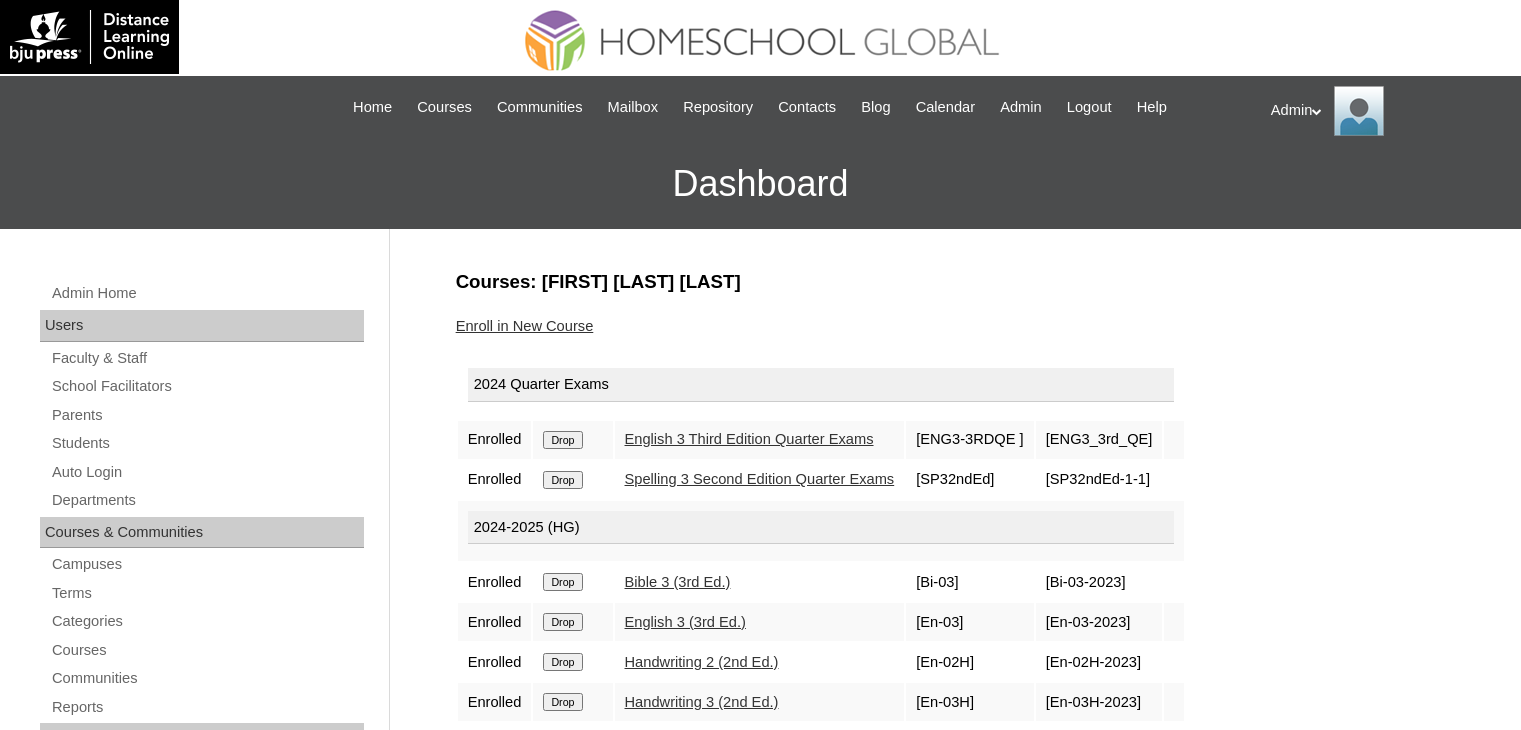 scroll, scrollTop: 0, scrollLeft: 0, axis: both 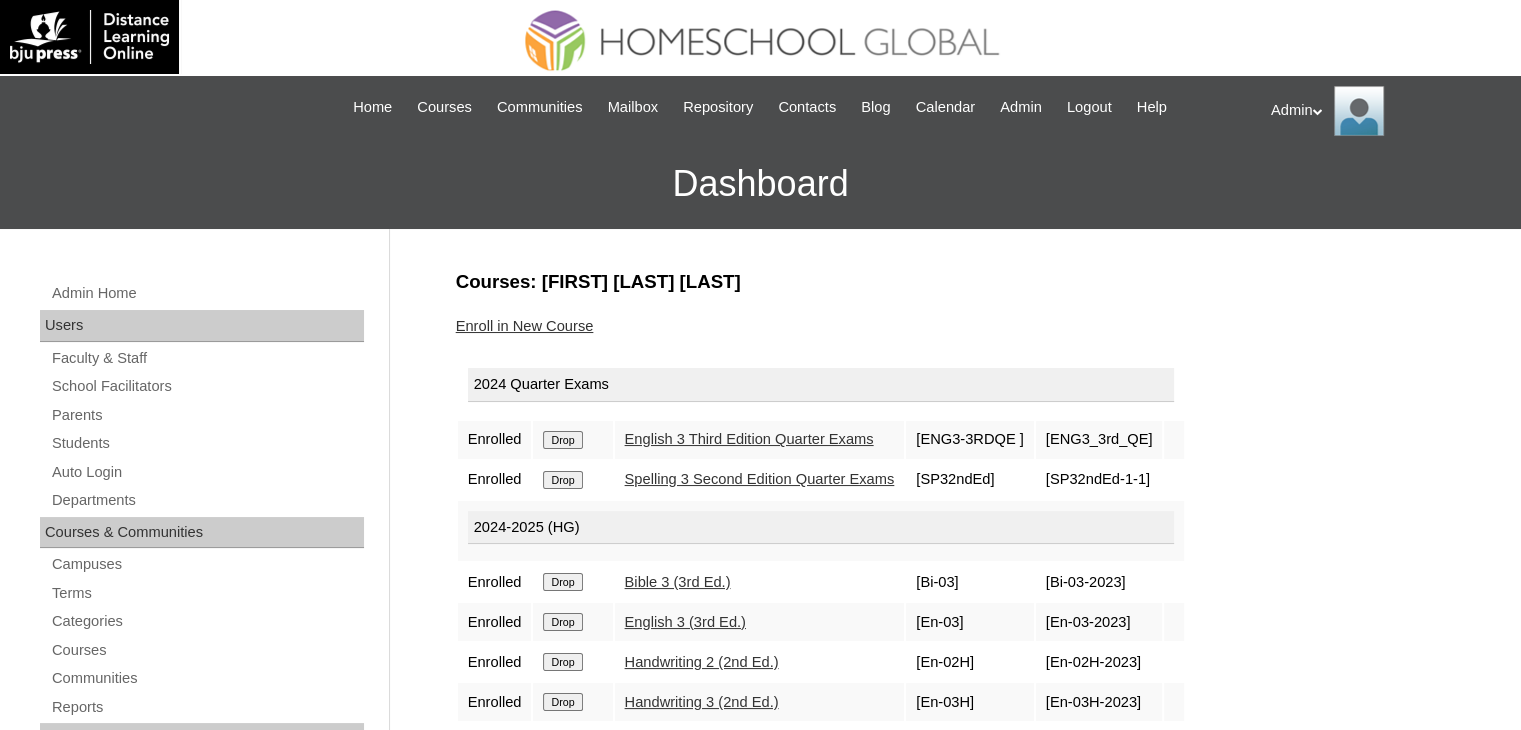 click on "Drop" at bounding box center (562, 440) 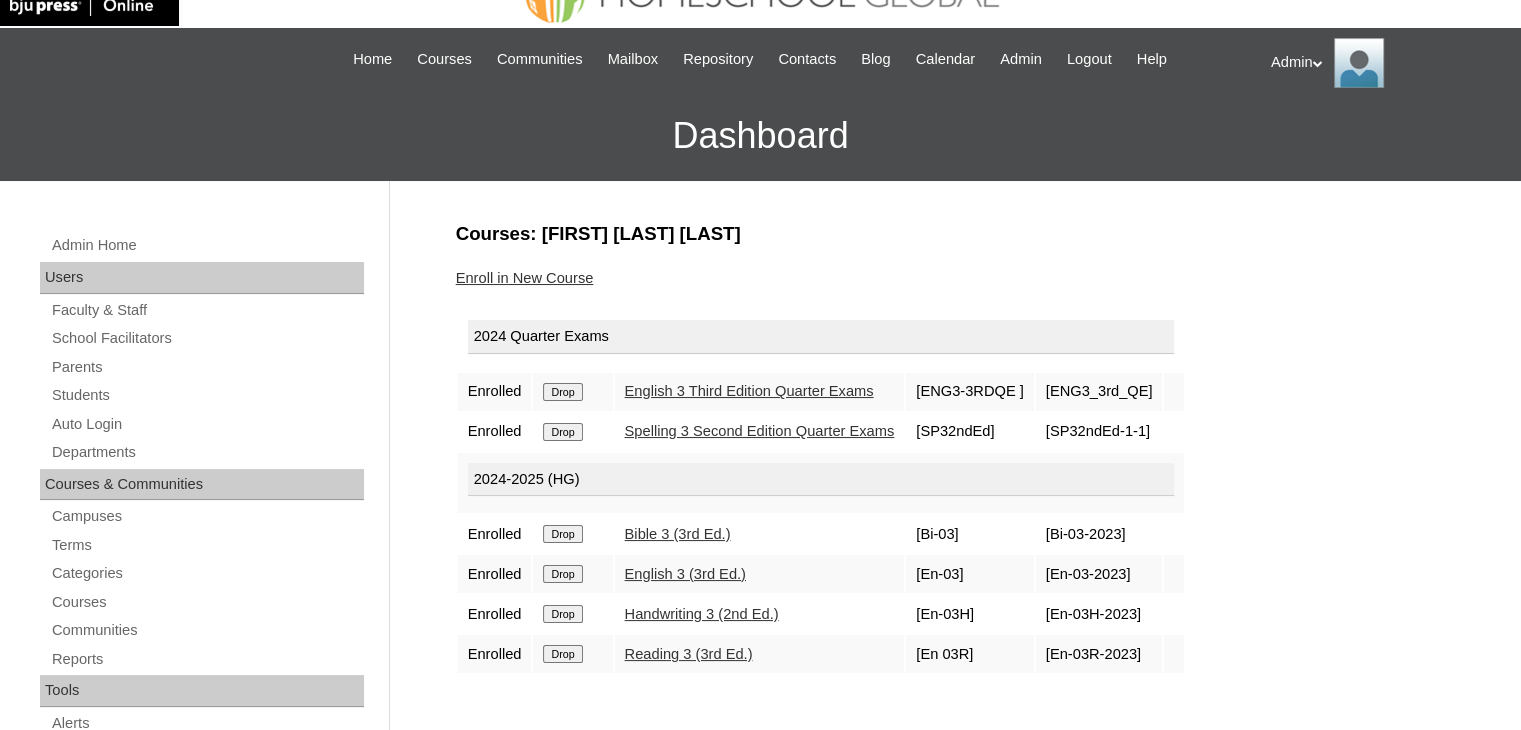 scroll, scrollTop: 0, scrollLeft: 0, axis: both 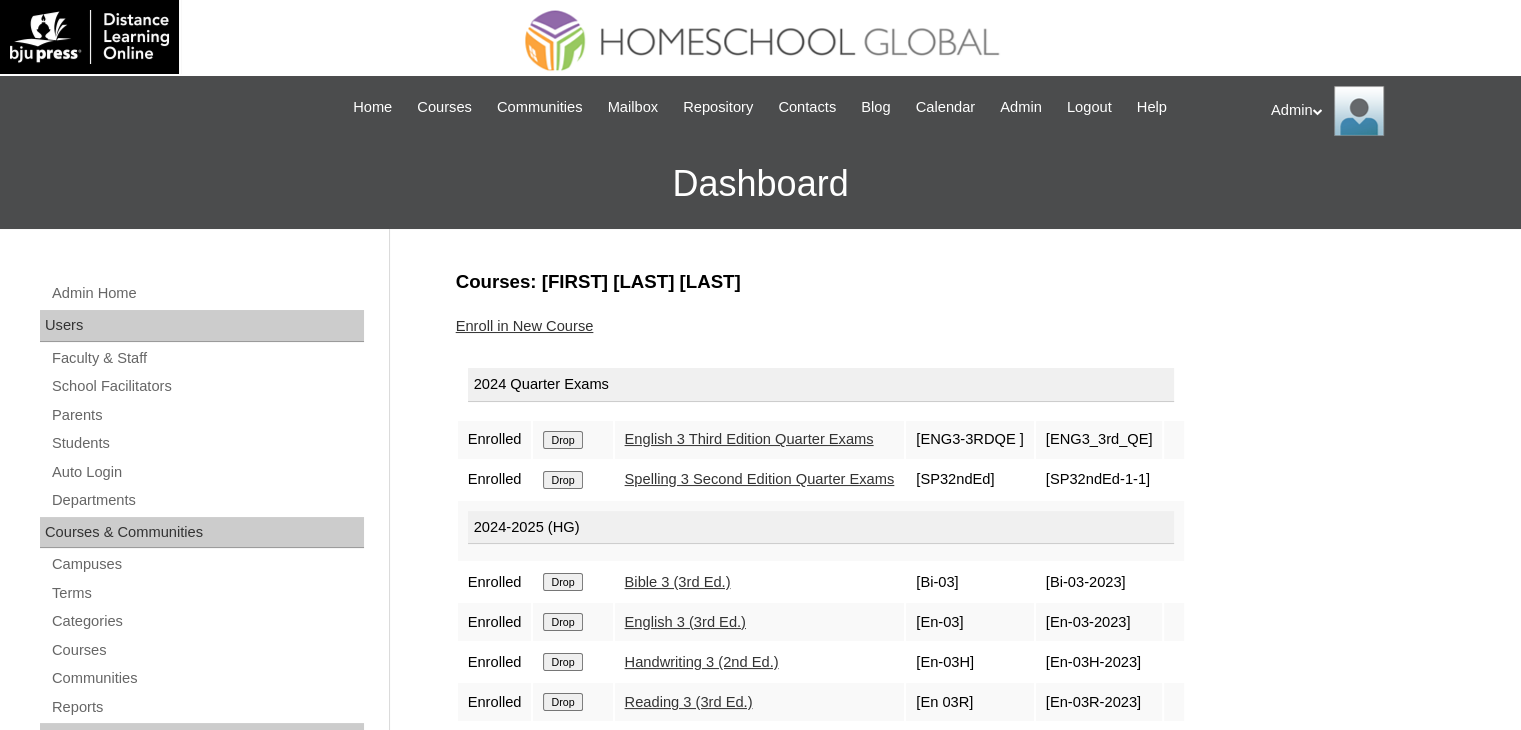 click on "Enroll in New Course" at bounding box center (525, 326) 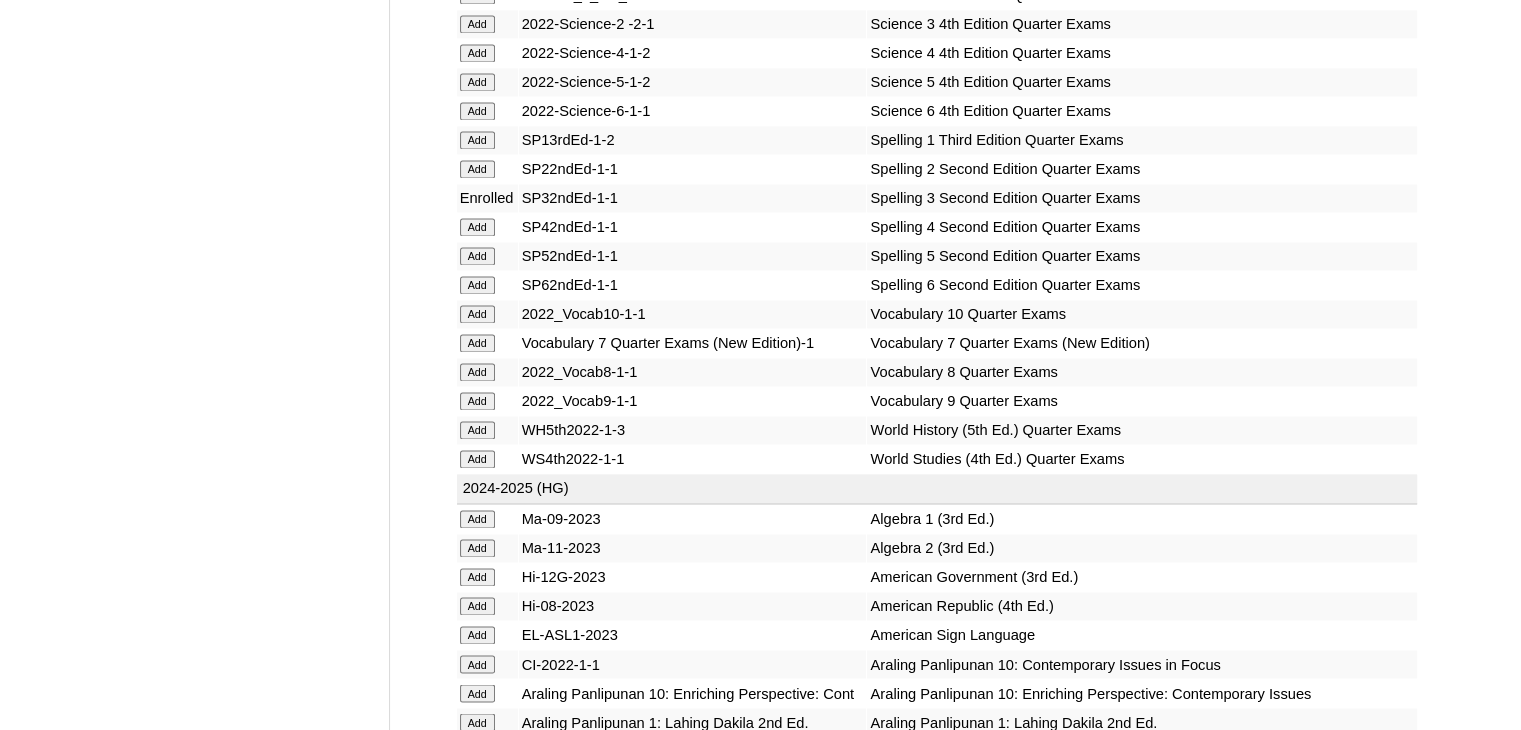 scroll, scrollTop: 15260, scrollLeft: 0, axis: vertical 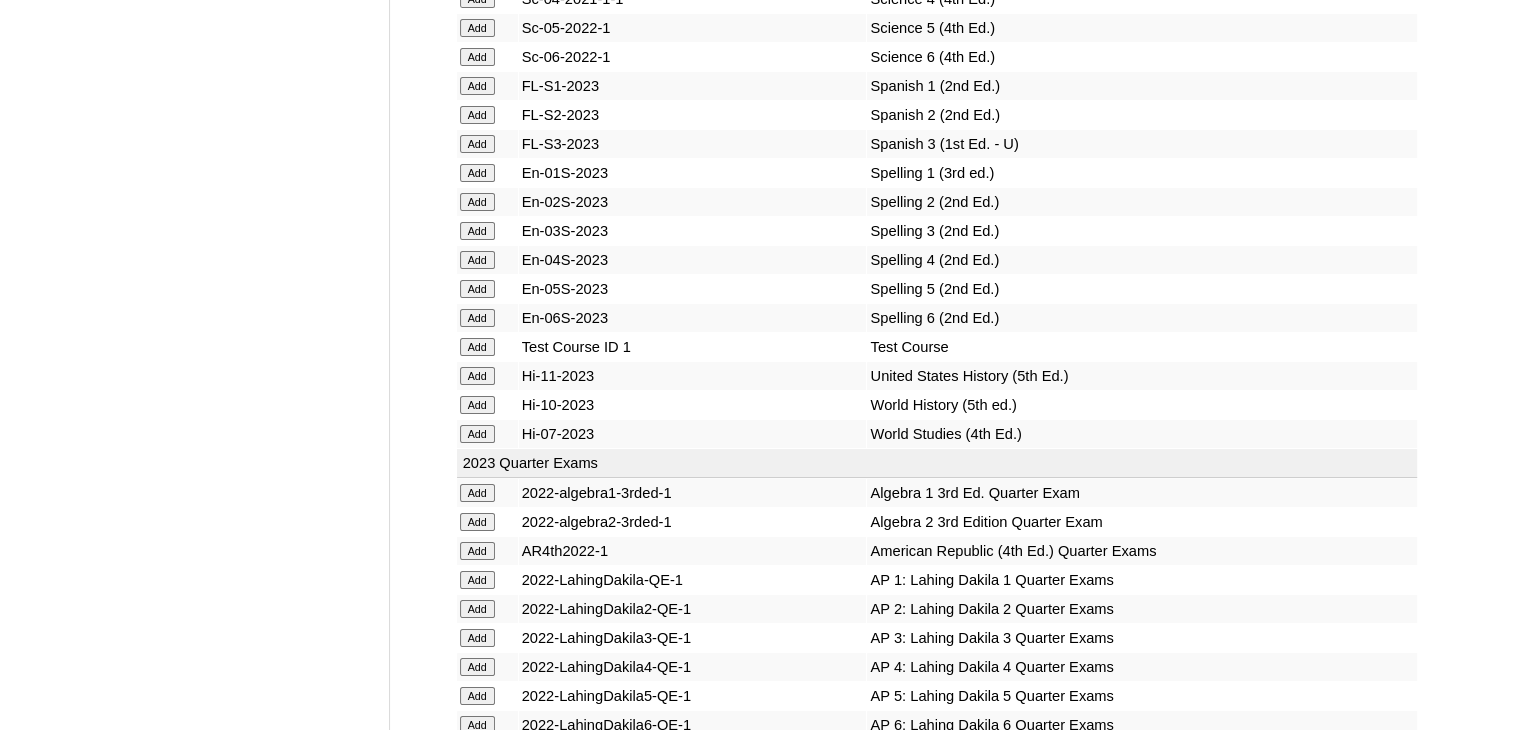 click on "Add" at bounding box center (477, -14884) 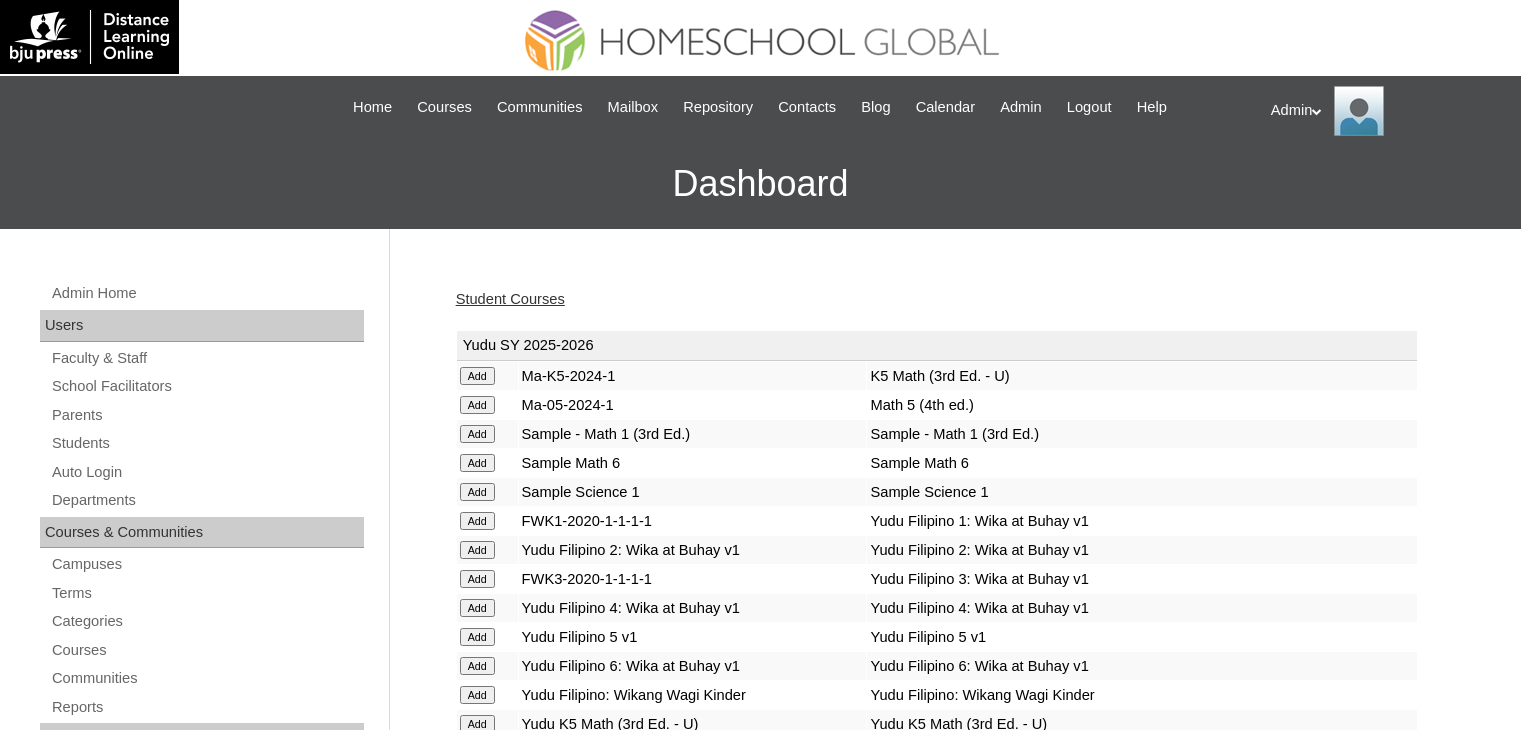 scroll, scrollTop: 0, scrollLeft: 0, axis: both 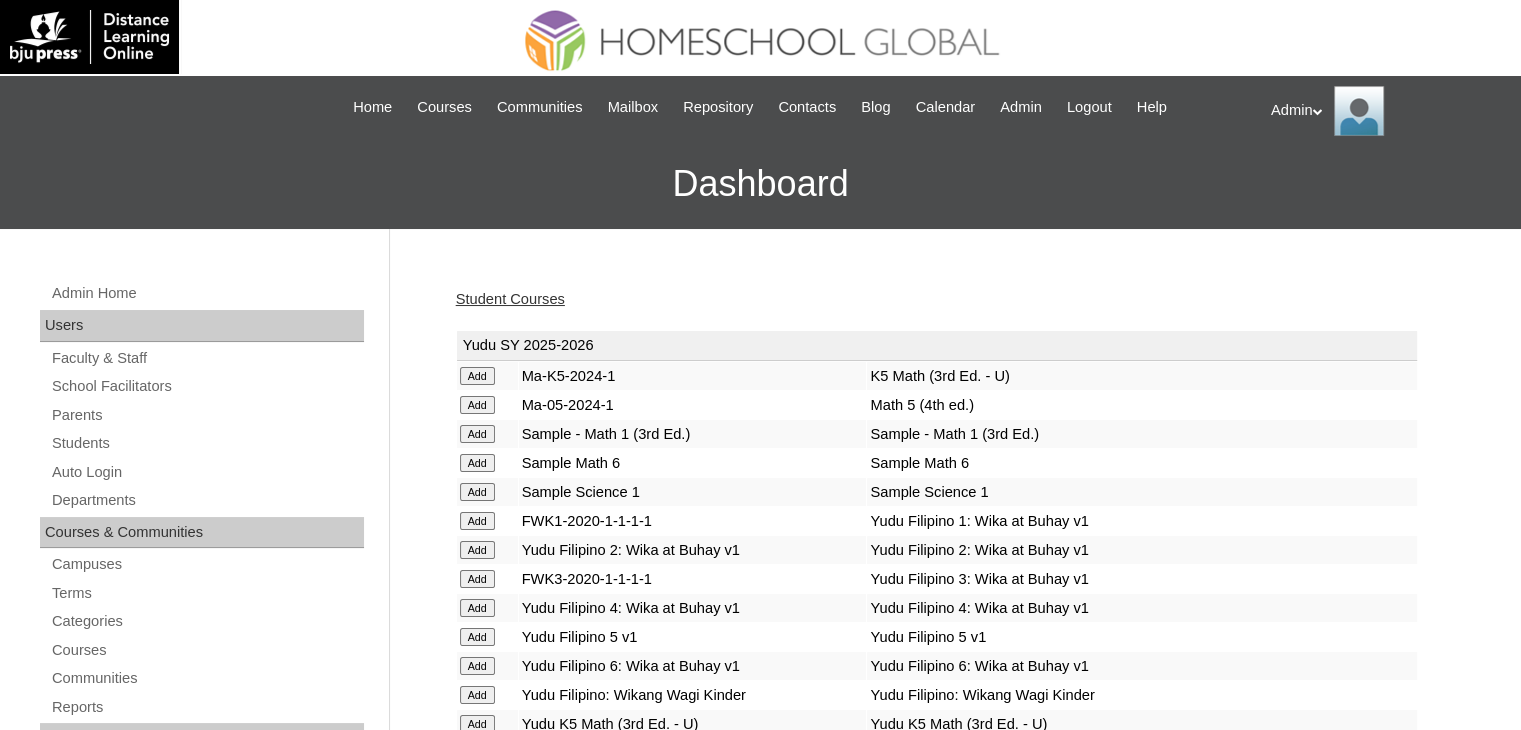 click on "Sample - Math 1 (3rd Ed.)" at bounding box center (693, 434) 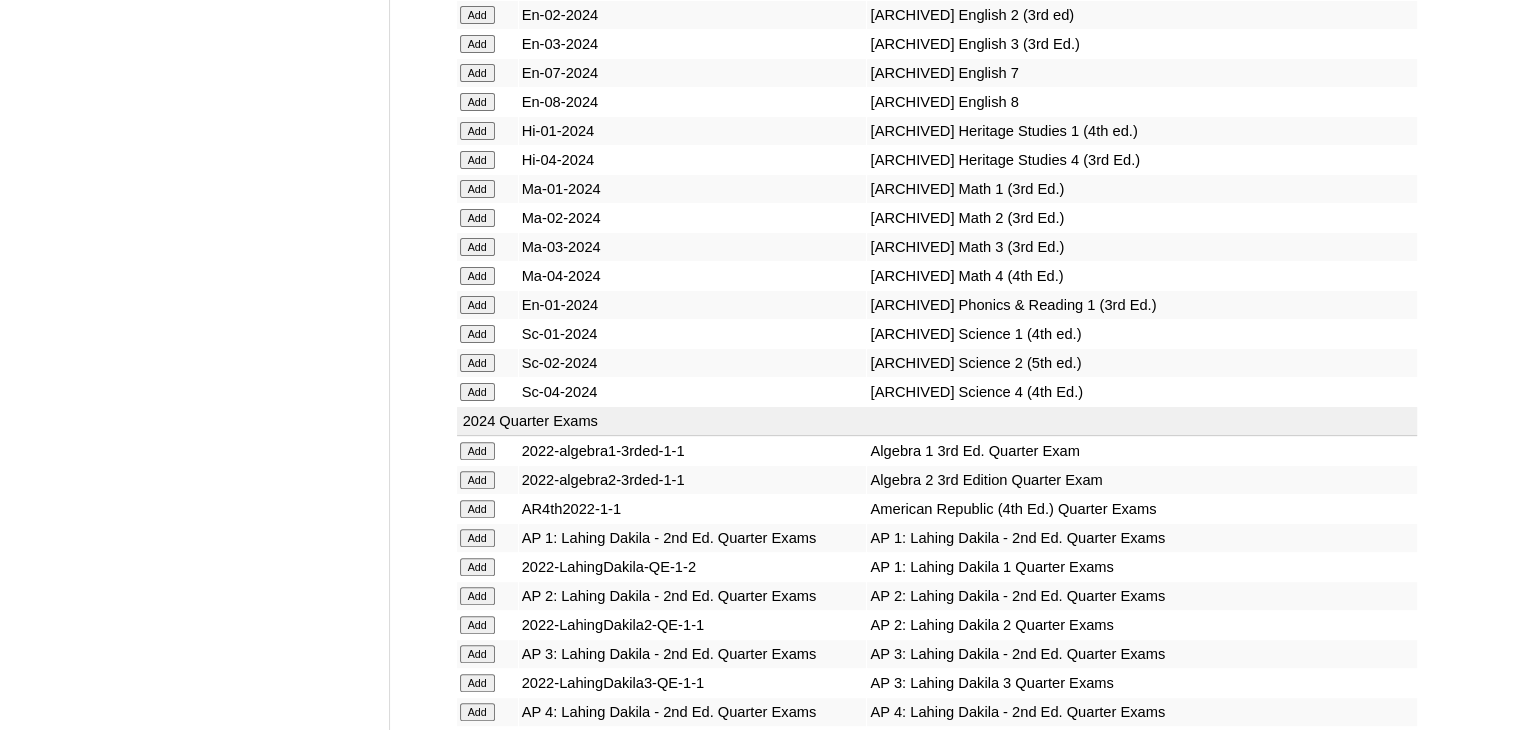 scroll, scrollTop: 10220, scrollLeft: 0, axis: vertical 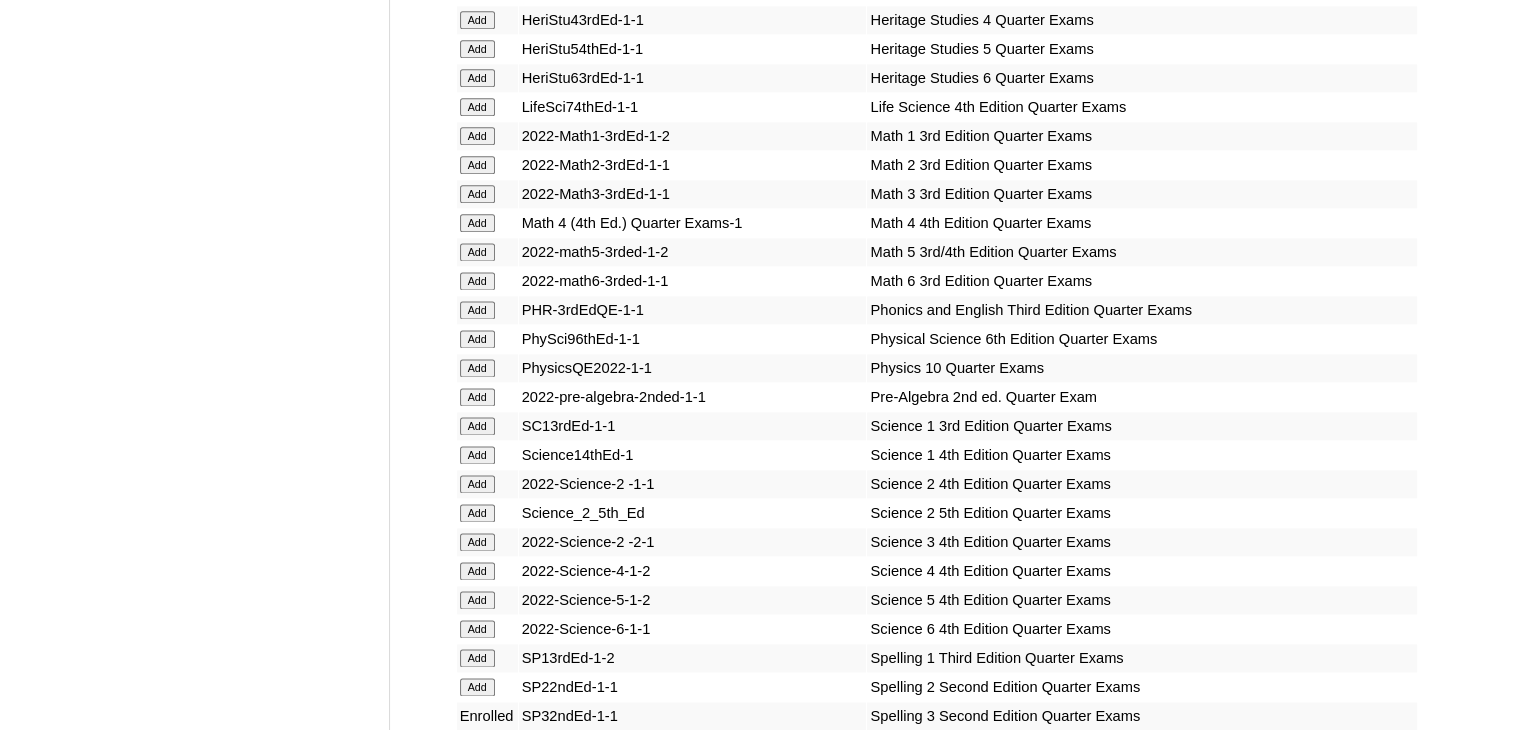 click on "Add" at bounding box center (477, -9844) 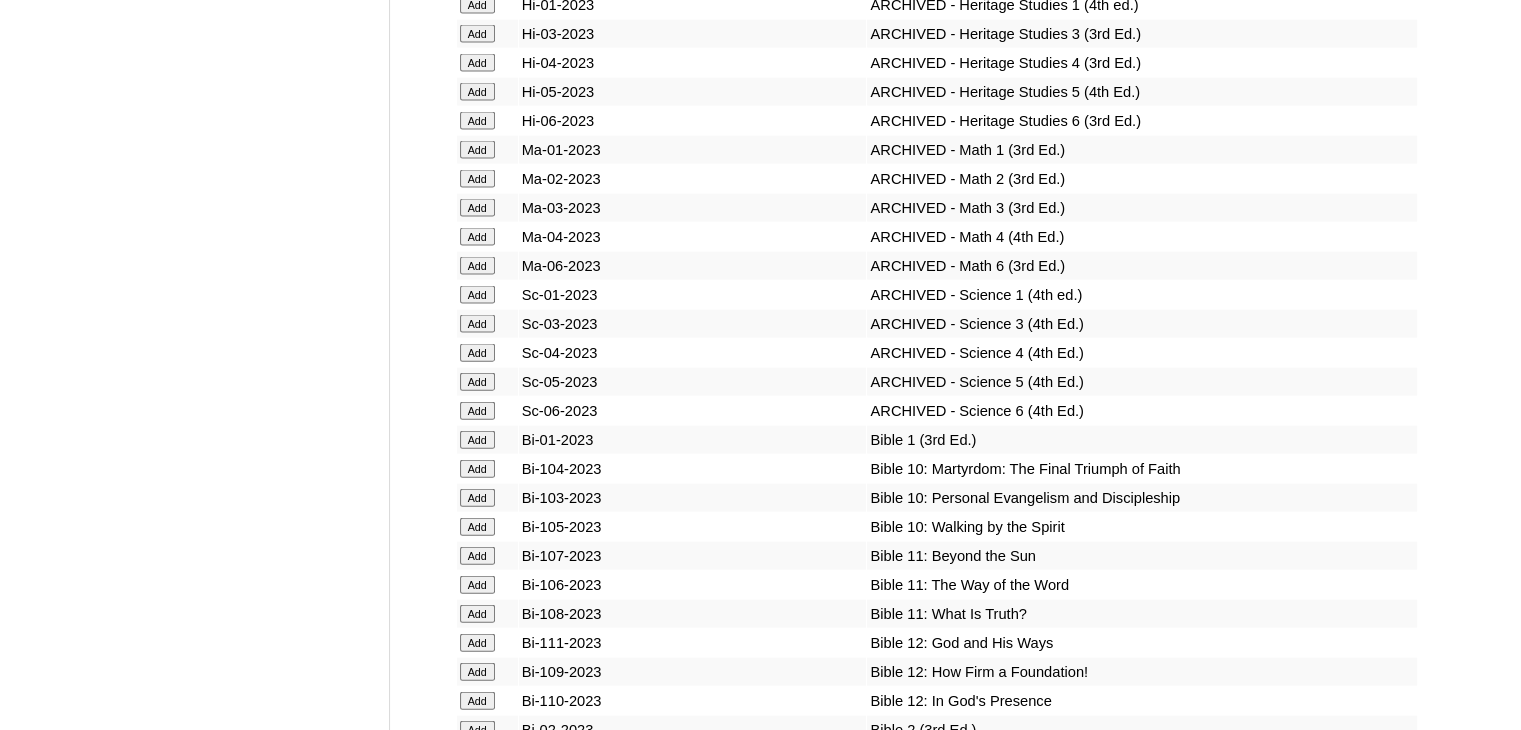 scroll, scrollTop: 14483, scrollLeft: 0, axis: vertical 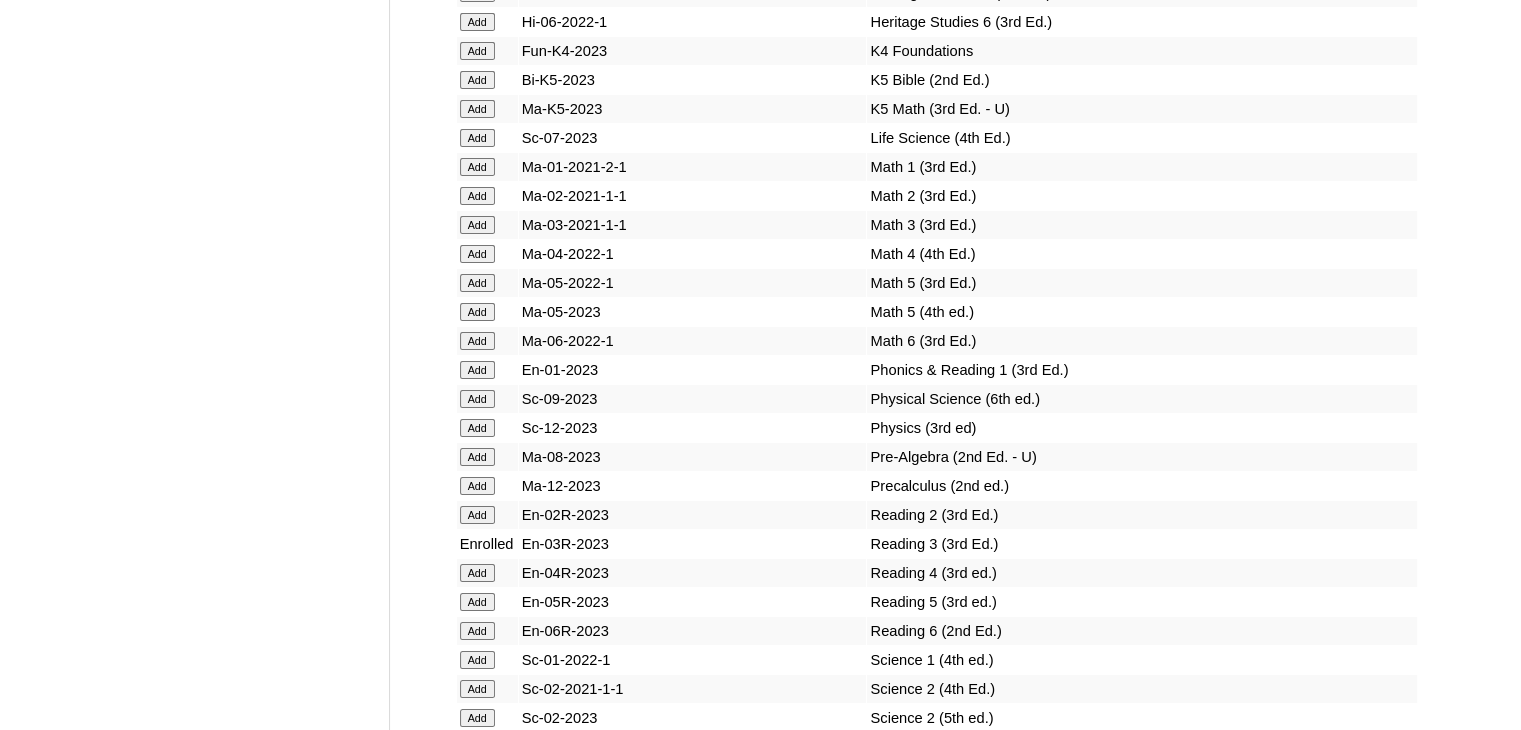 click on "Add" at bounding box center [477, -14107] 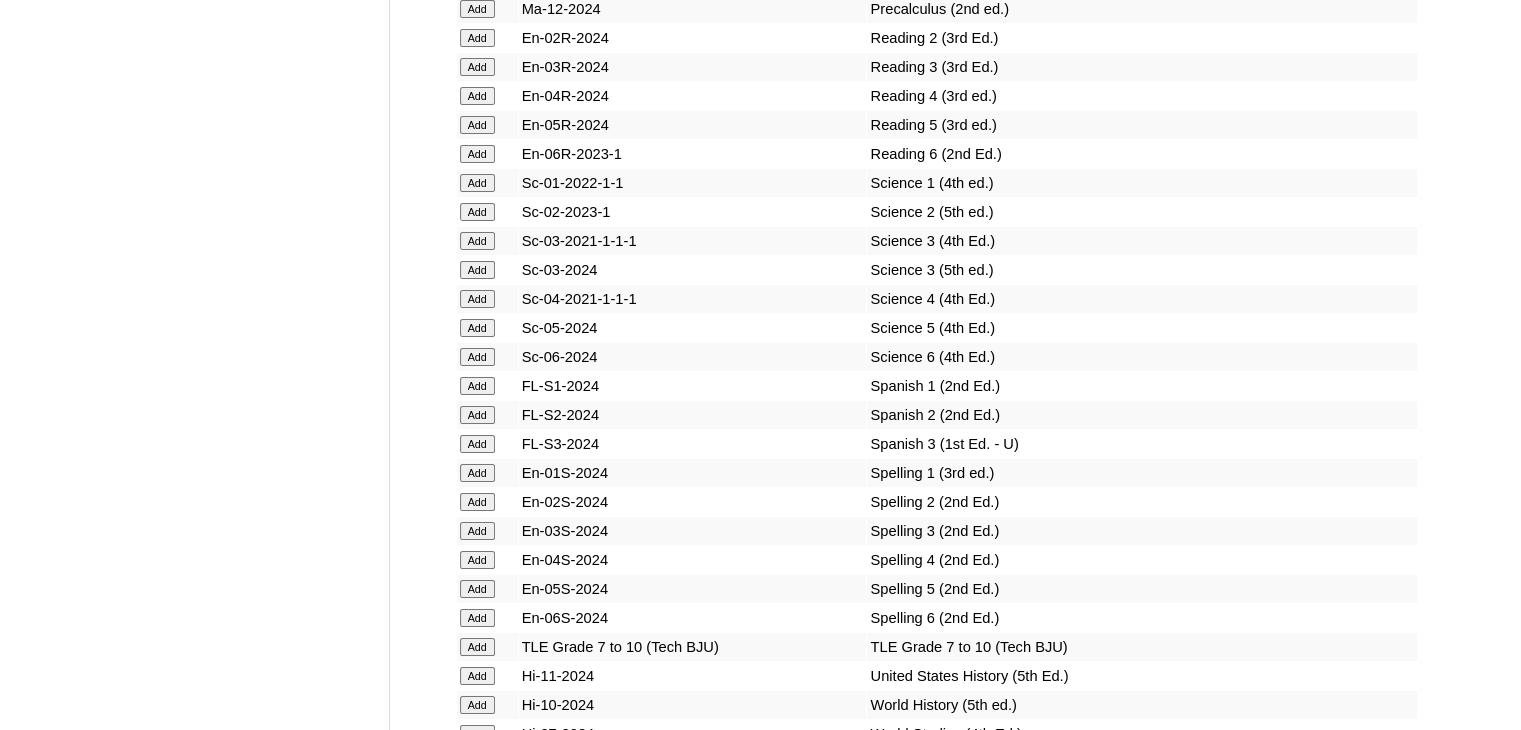scroll, scrollTop: 10565, scrollLeft: 0, axis: vertical 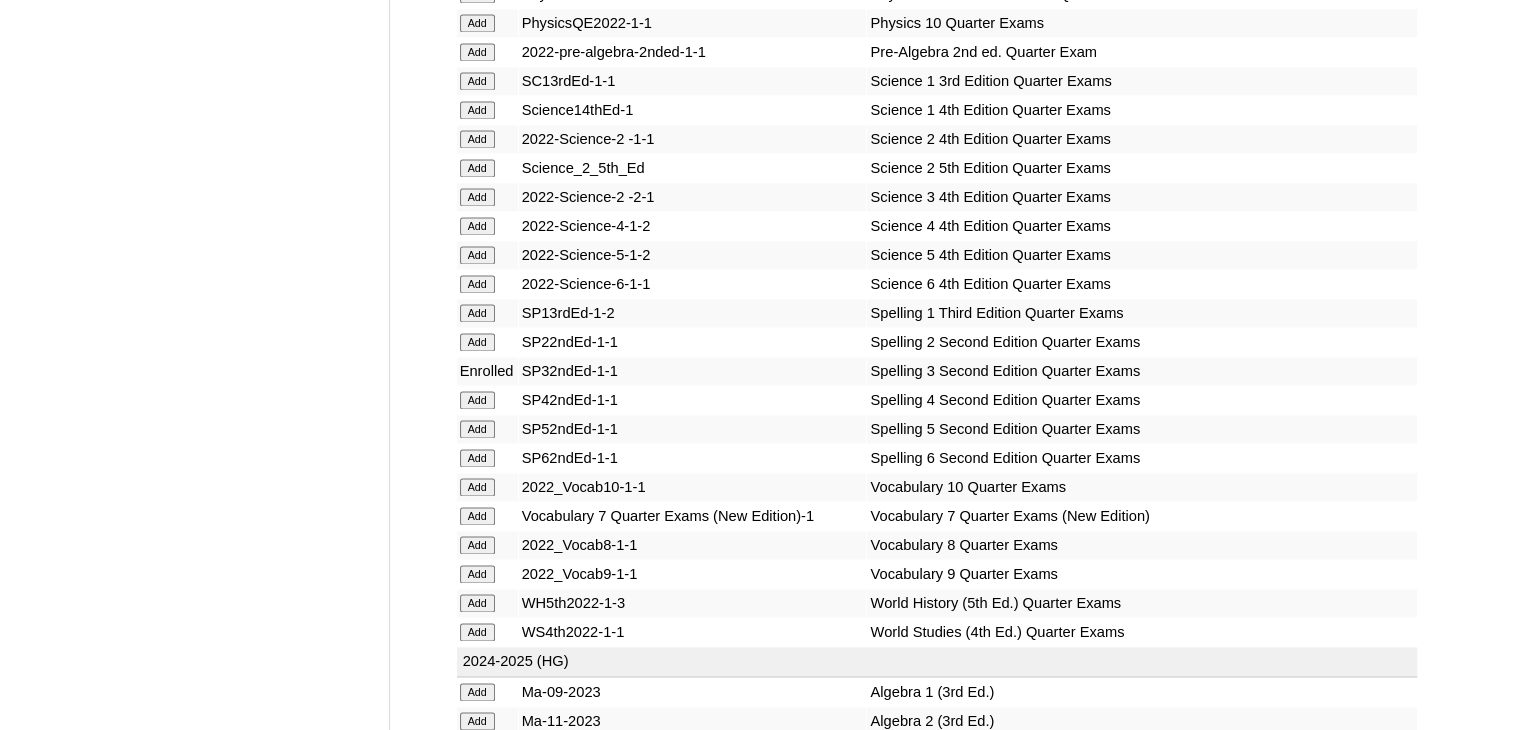 click on "Add" at bounding box center [477, -10189] 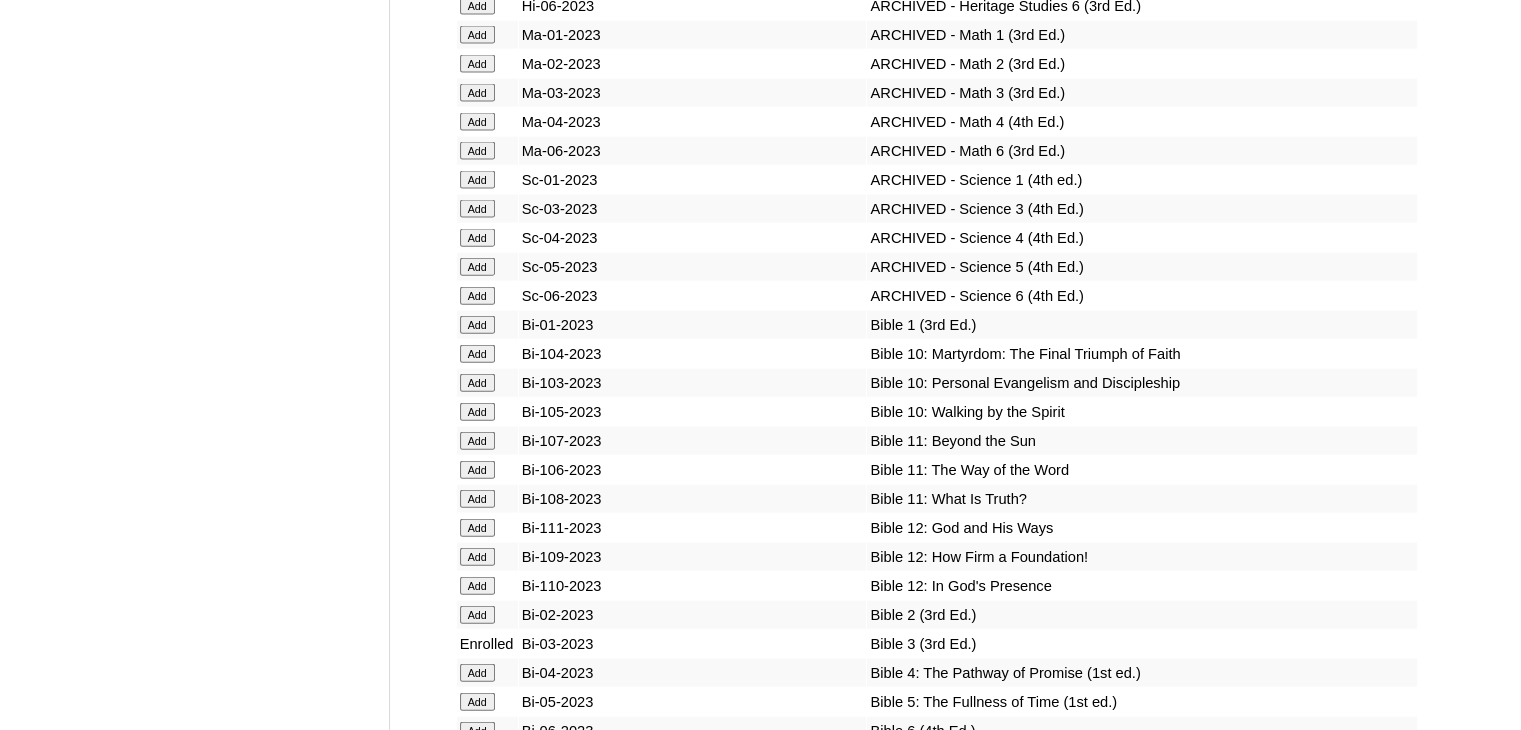 scroll, scrollTop: 15001, scrollLeft: 0, axis: vertical 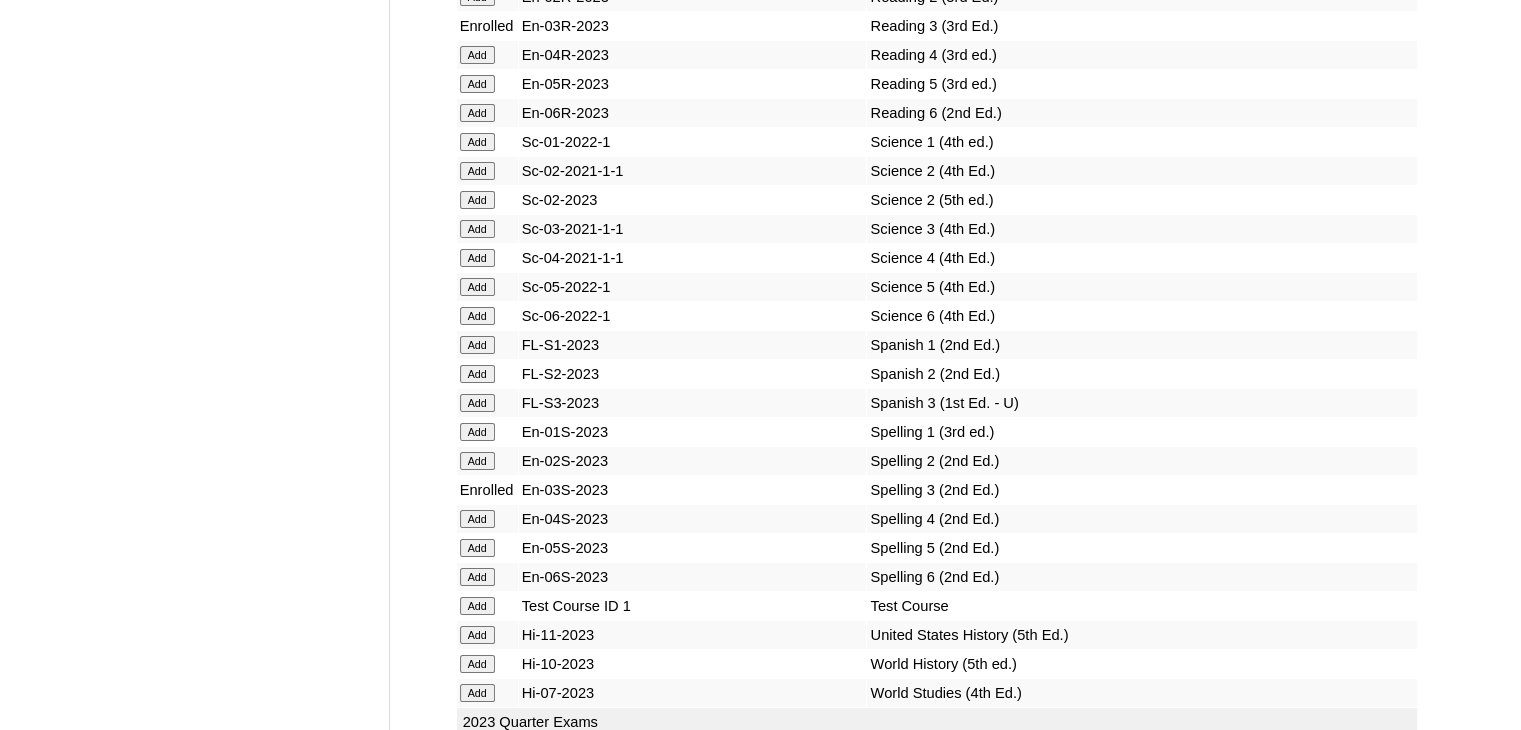 click on "Add" at bounding box center [477, -14625] 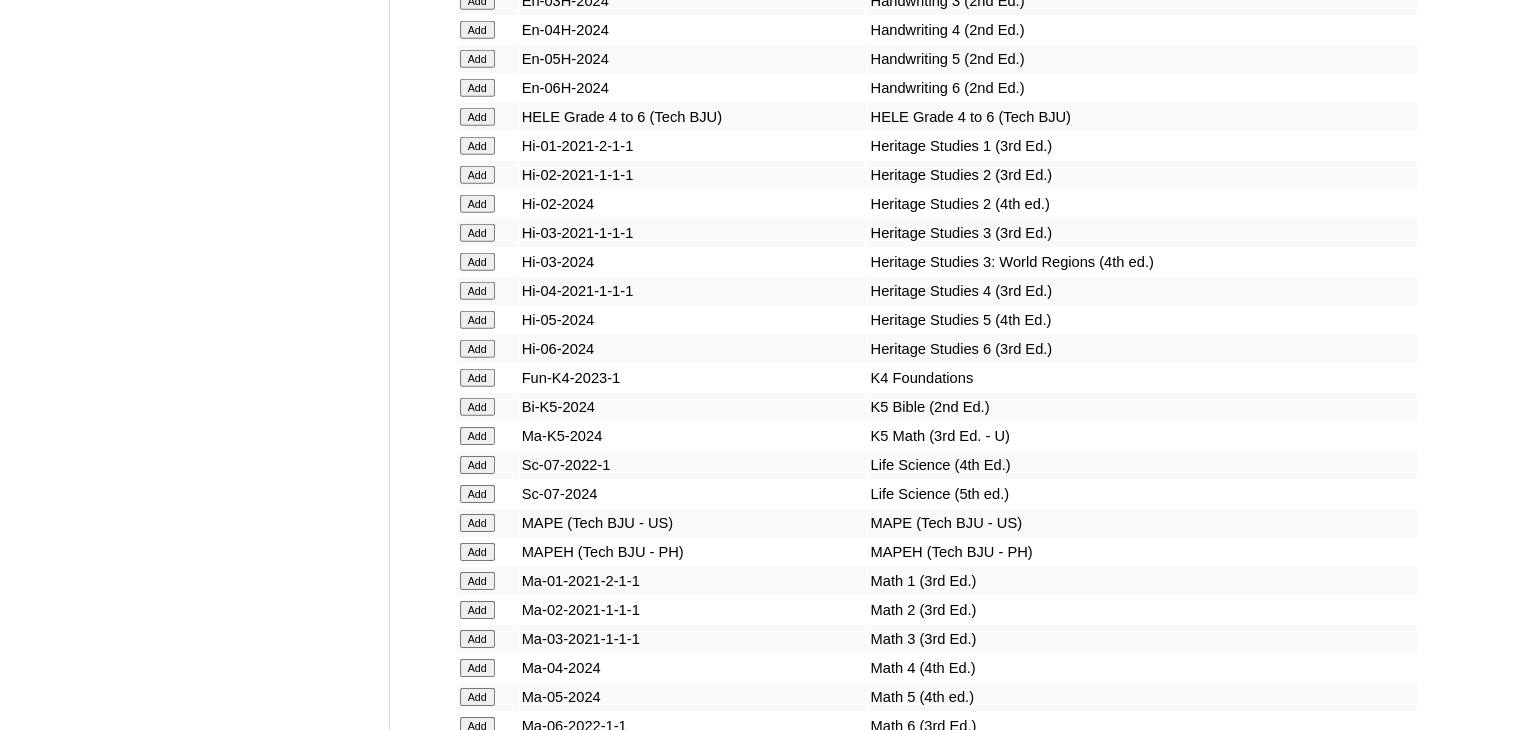 scroll, scrollTop: 10018, scrollLeft: 0, axis: vertical 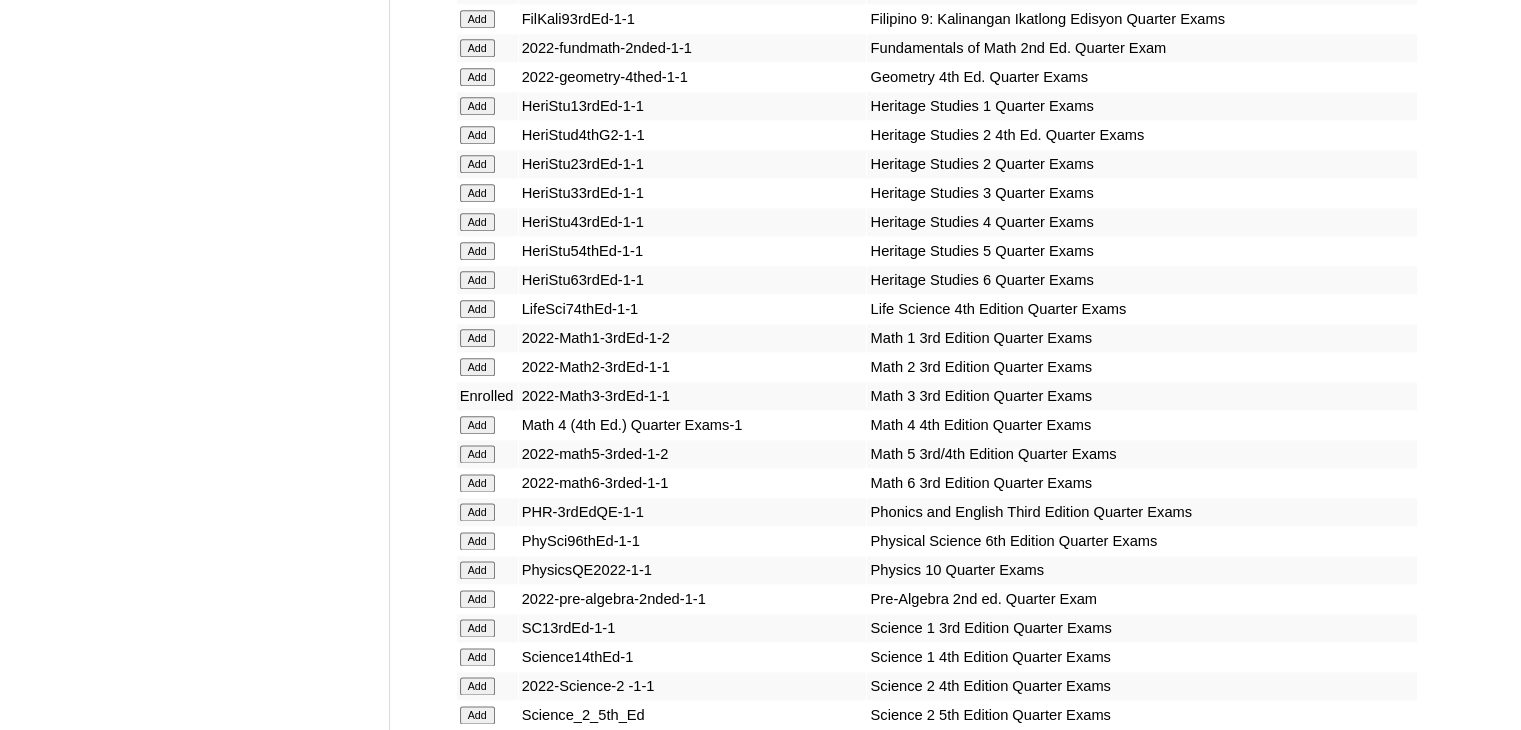 click on "Add" at bounding box center [477, -9642] 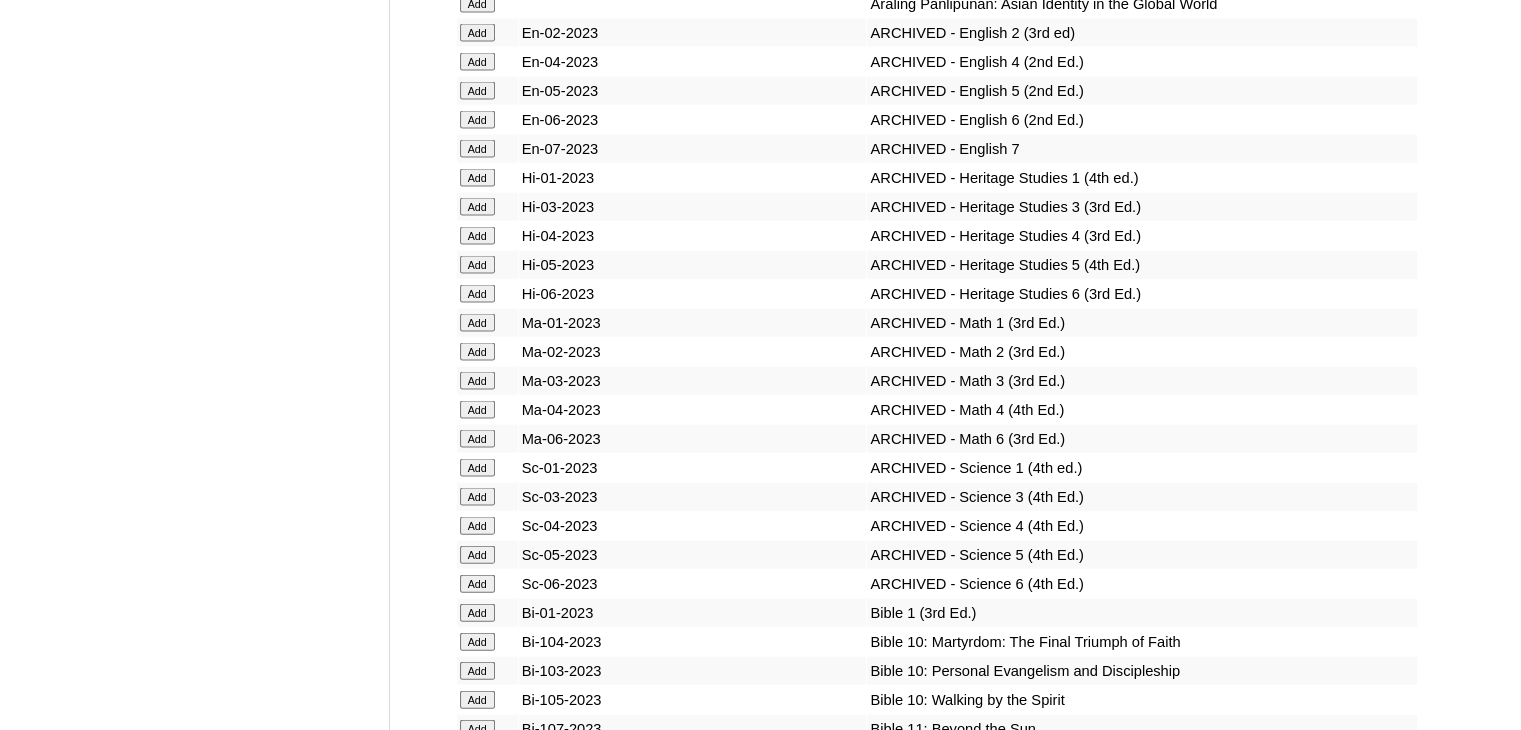 scroll, scrollTop: 14195, scrollLeft: 0, axis: vertical 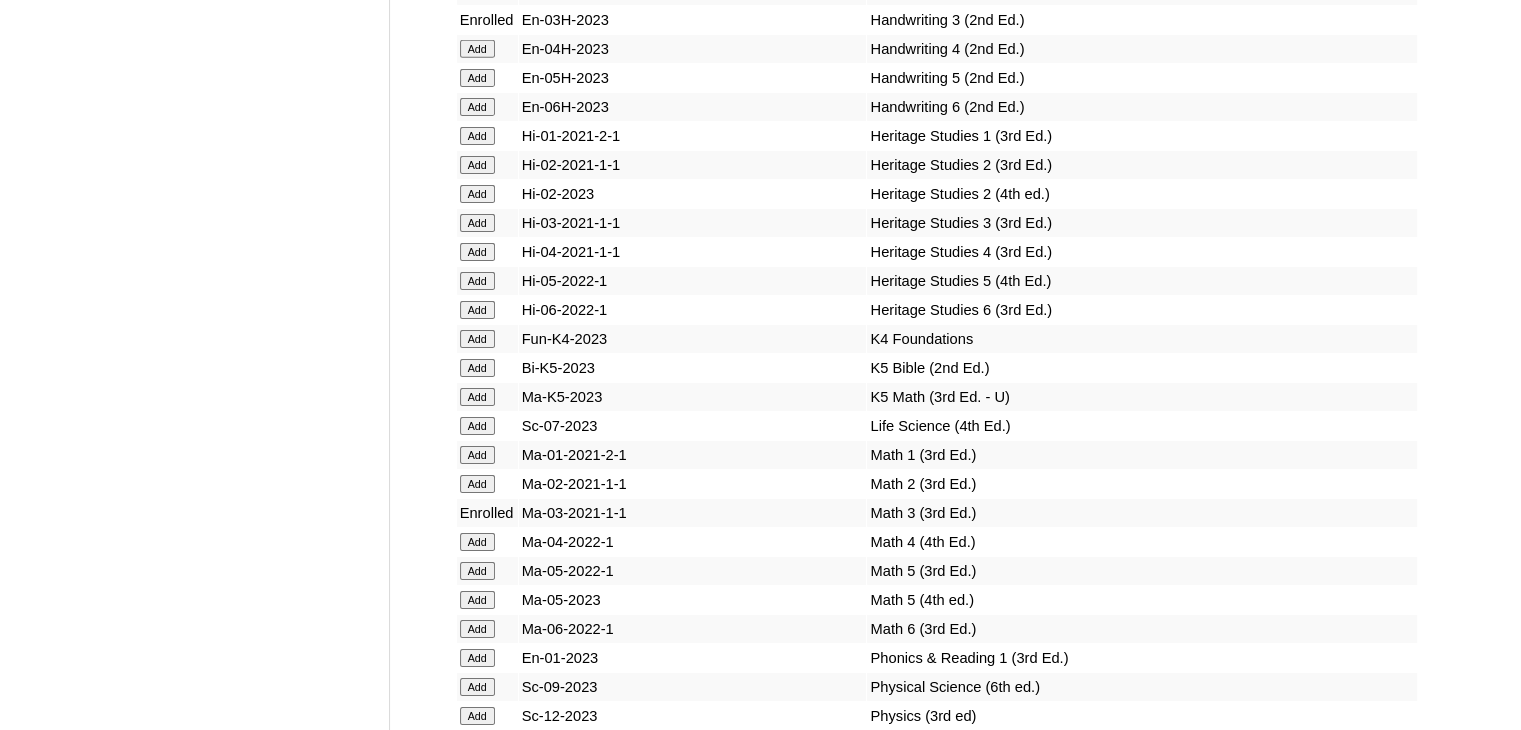 click on "Add" at bounding box center [477, -13819] 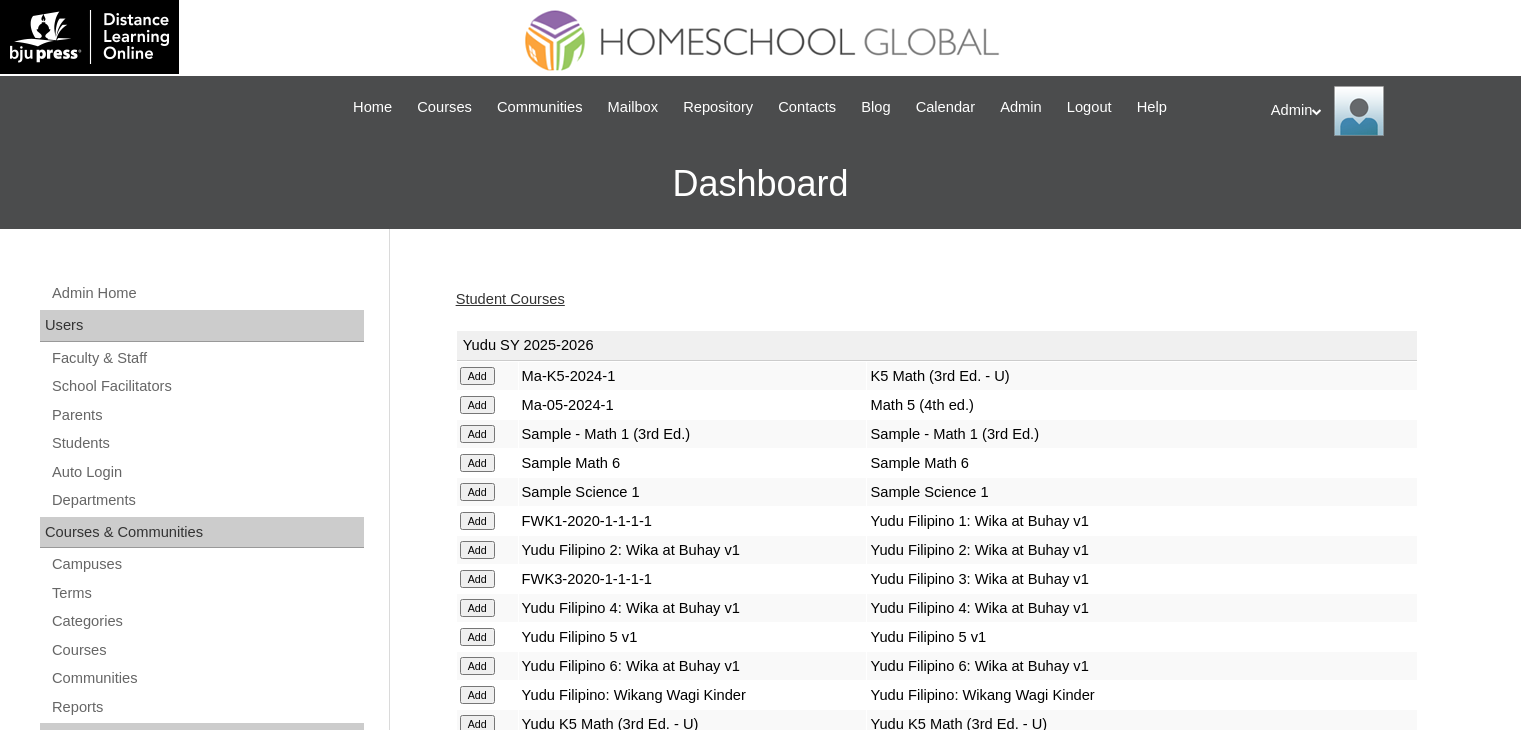 scroll, scrollTop: 0, scrollLeft: 0, axis: both 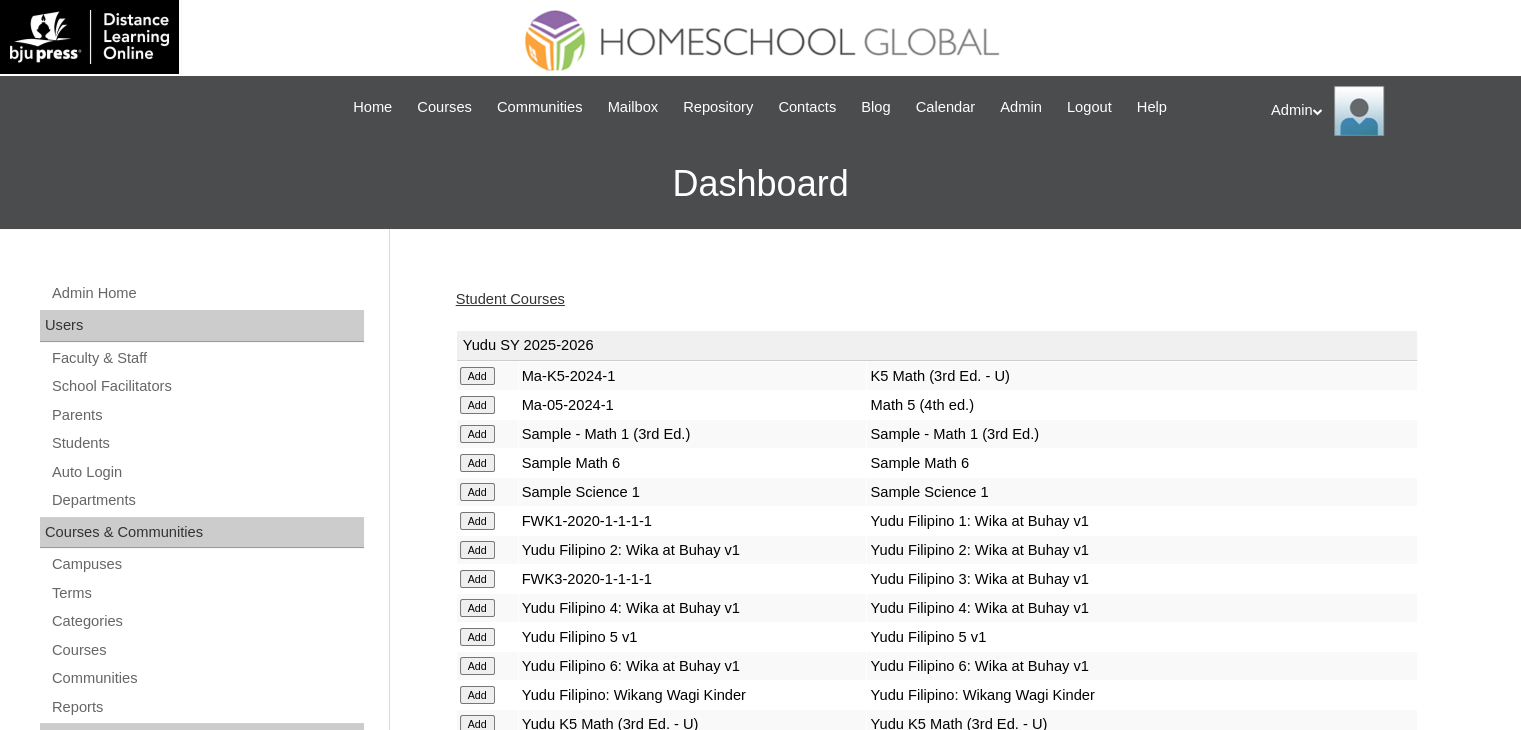 click on "Student Courses" at bounding box center (510, 299) 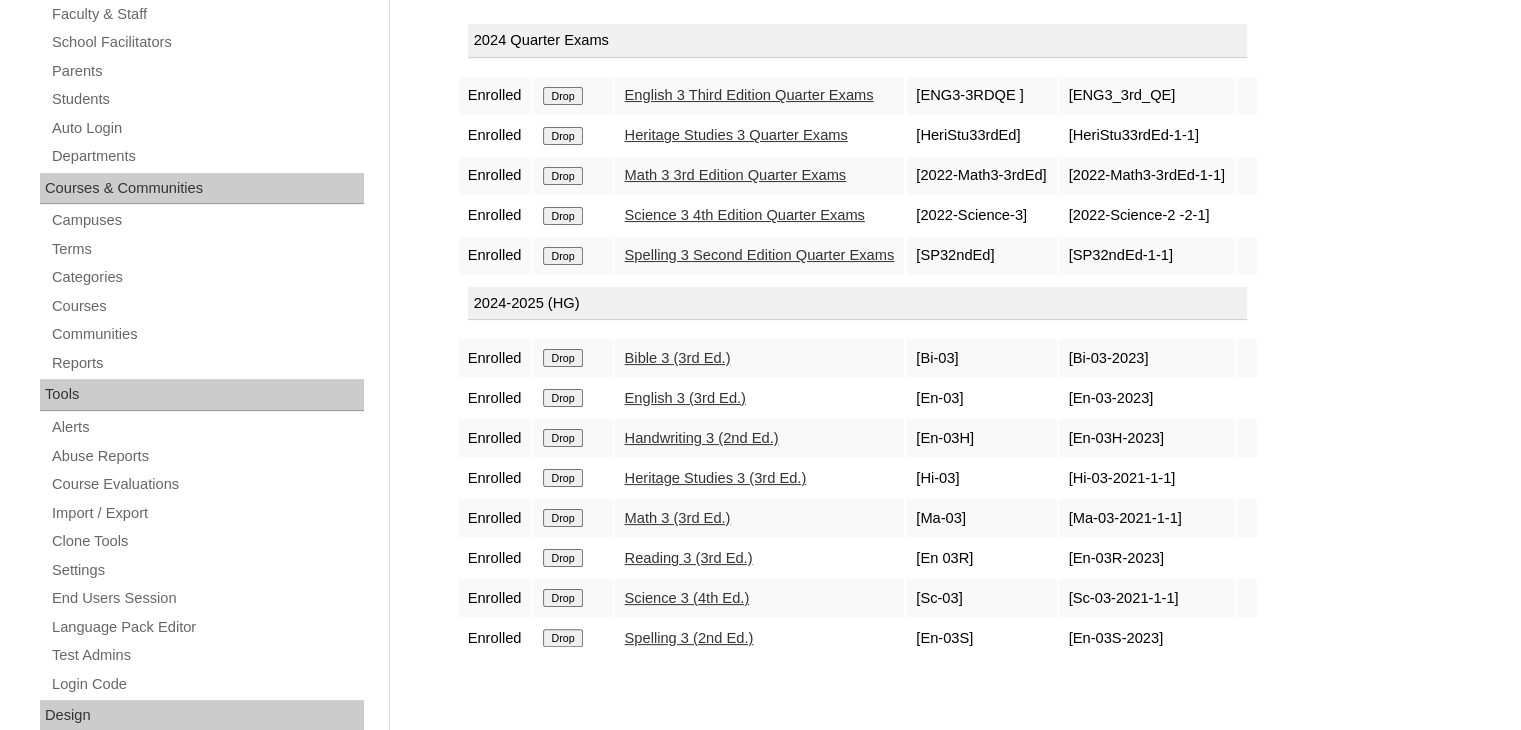 scroll, scrollTop: 0, scrollLeft: 0, axis: both 